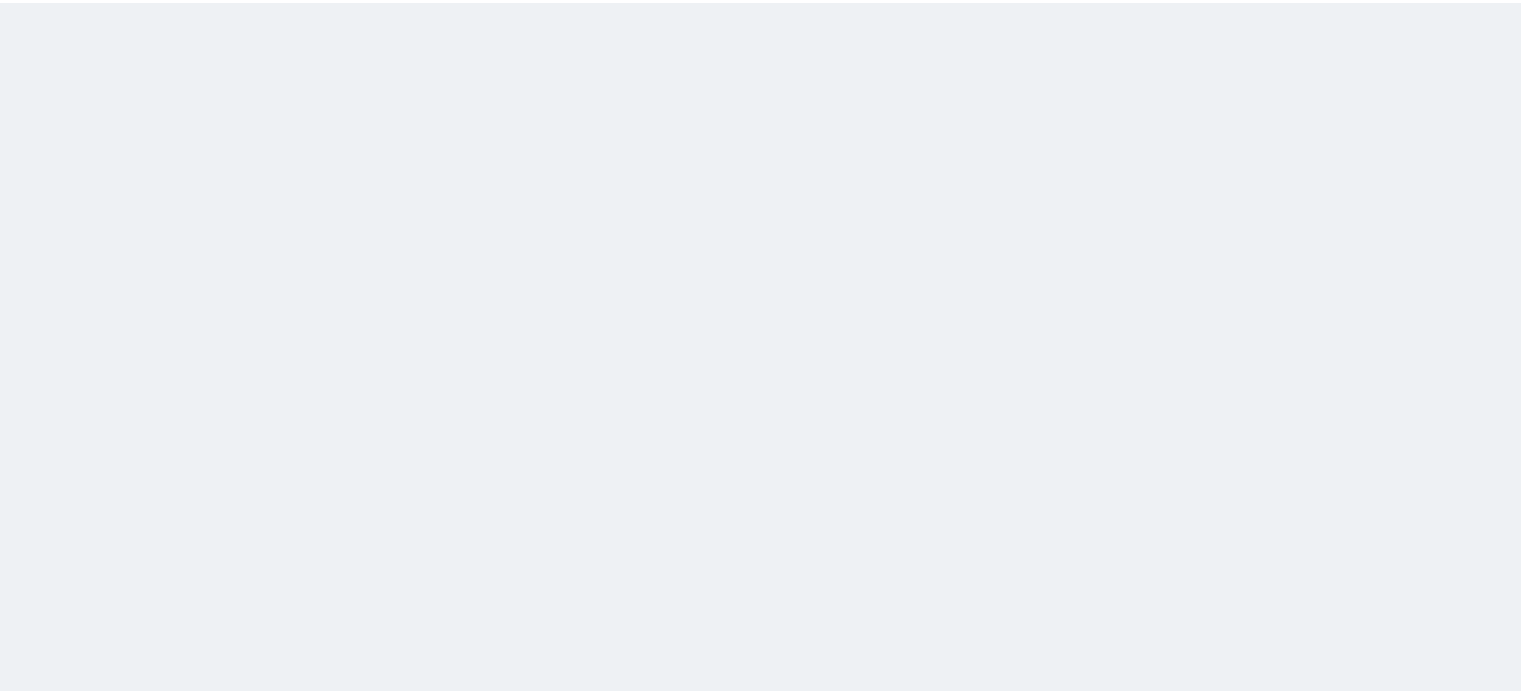 scroll, scrollTop: 0, scrollLeft: 0, axis: both 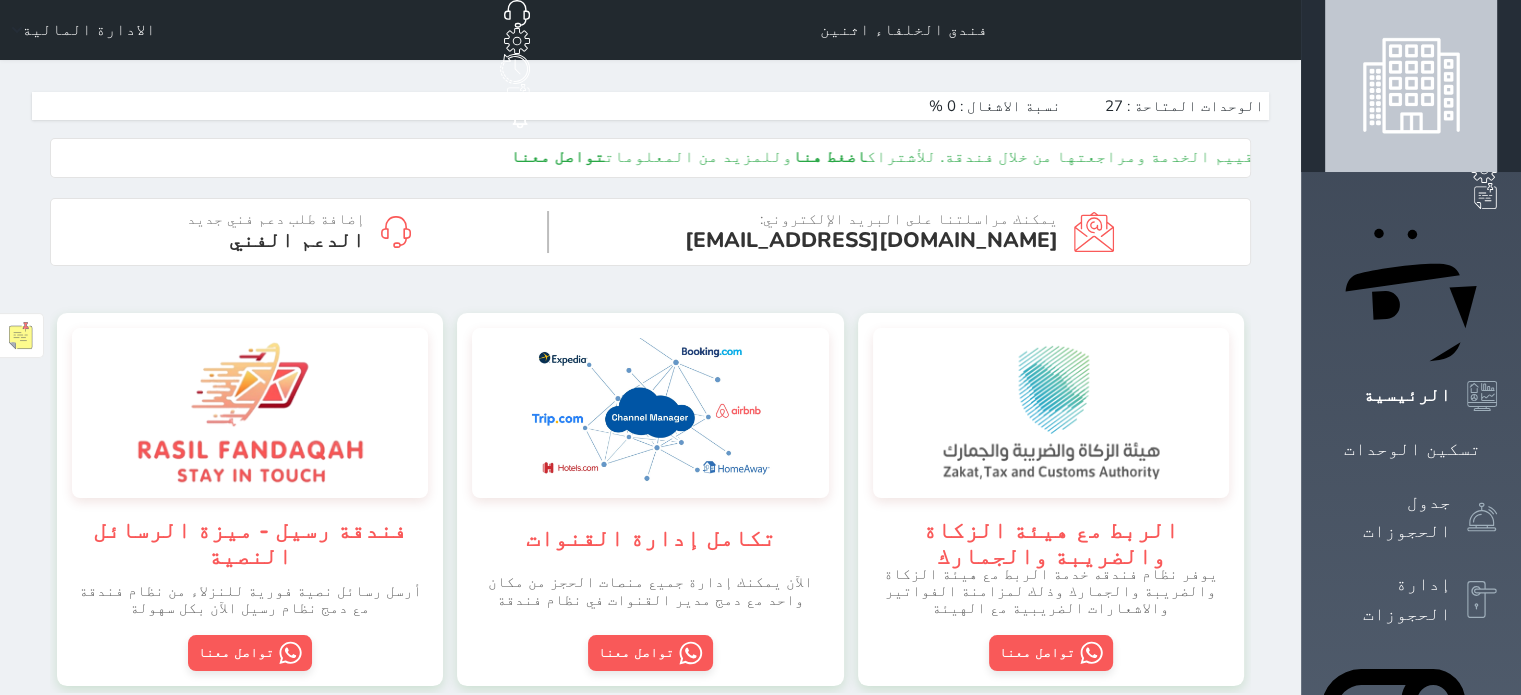 click on "الادارة المالية" at bounding box center [89, 30] 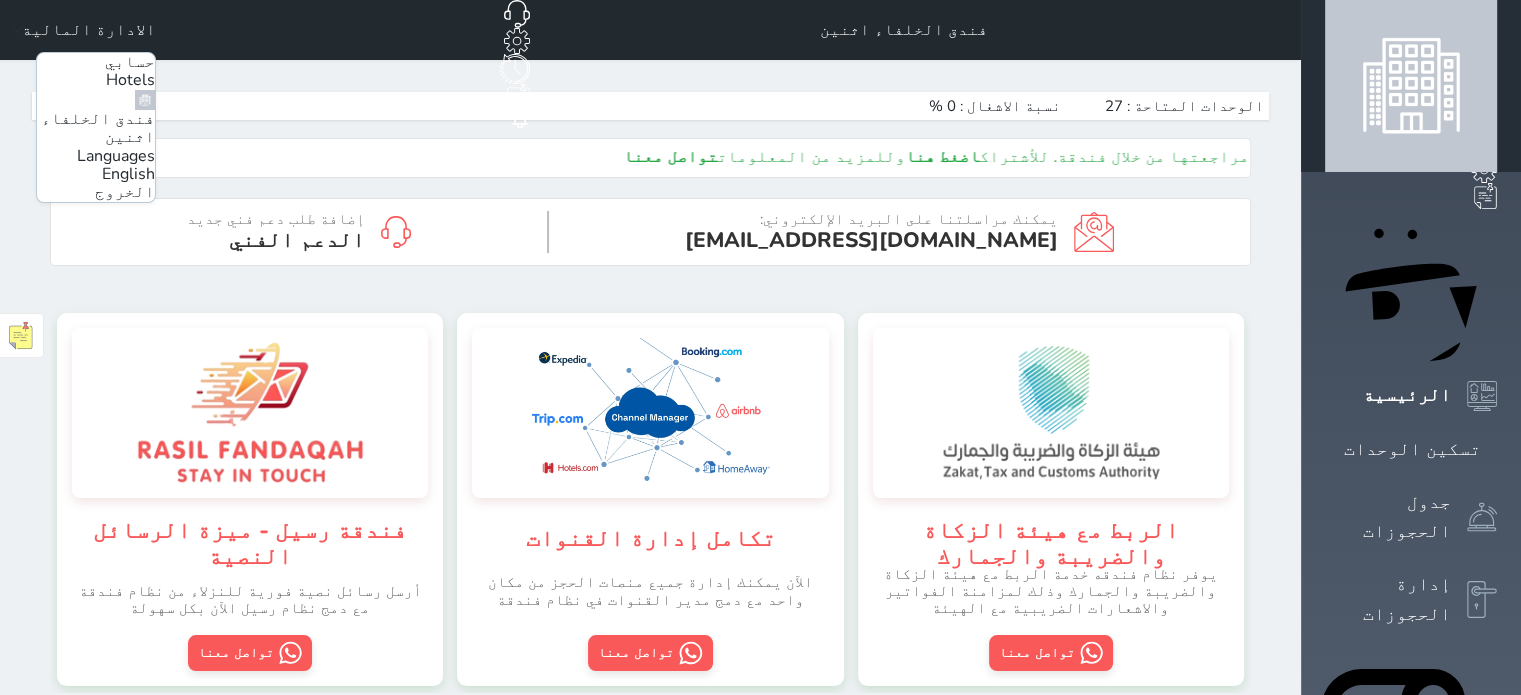 click on "الخروج" at bounding box center (125, 192) 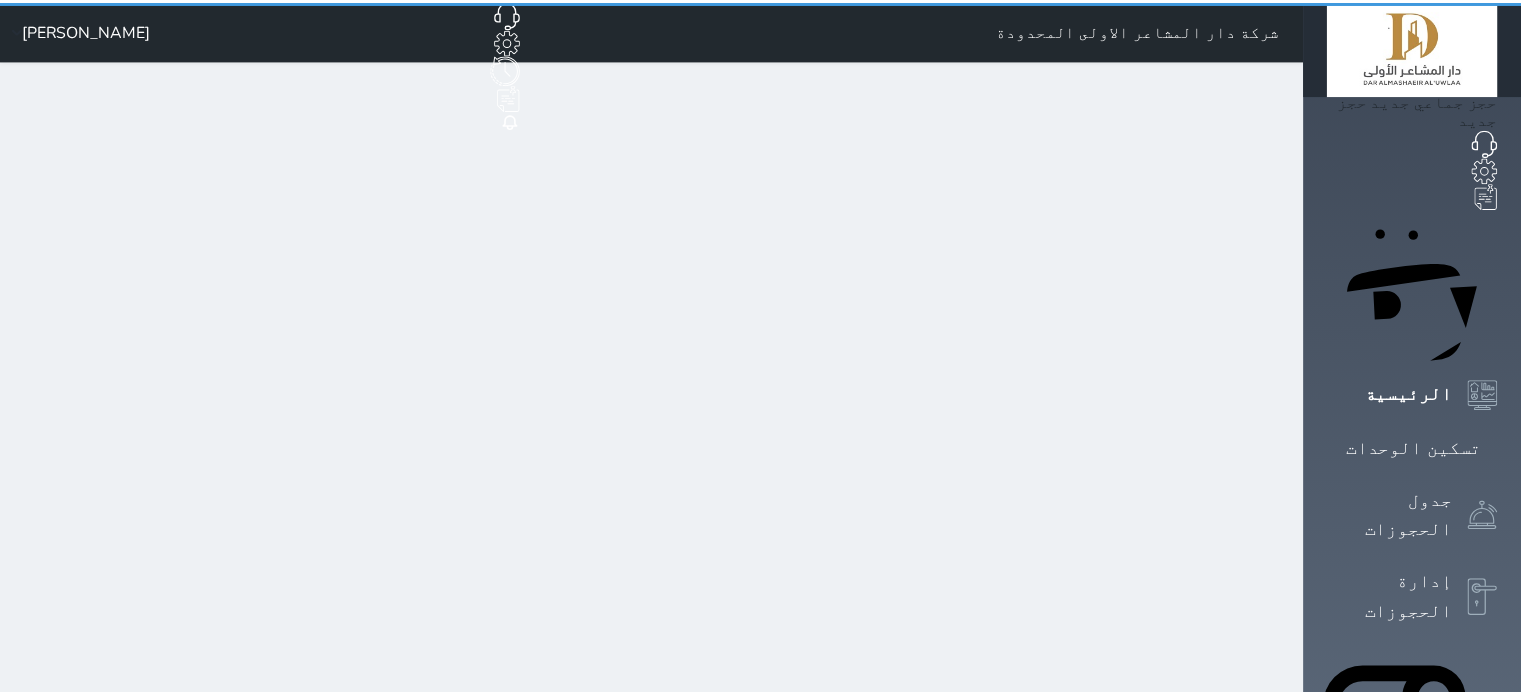 scroll, scrollTop: 0, scrollLeft: 0, axis: both 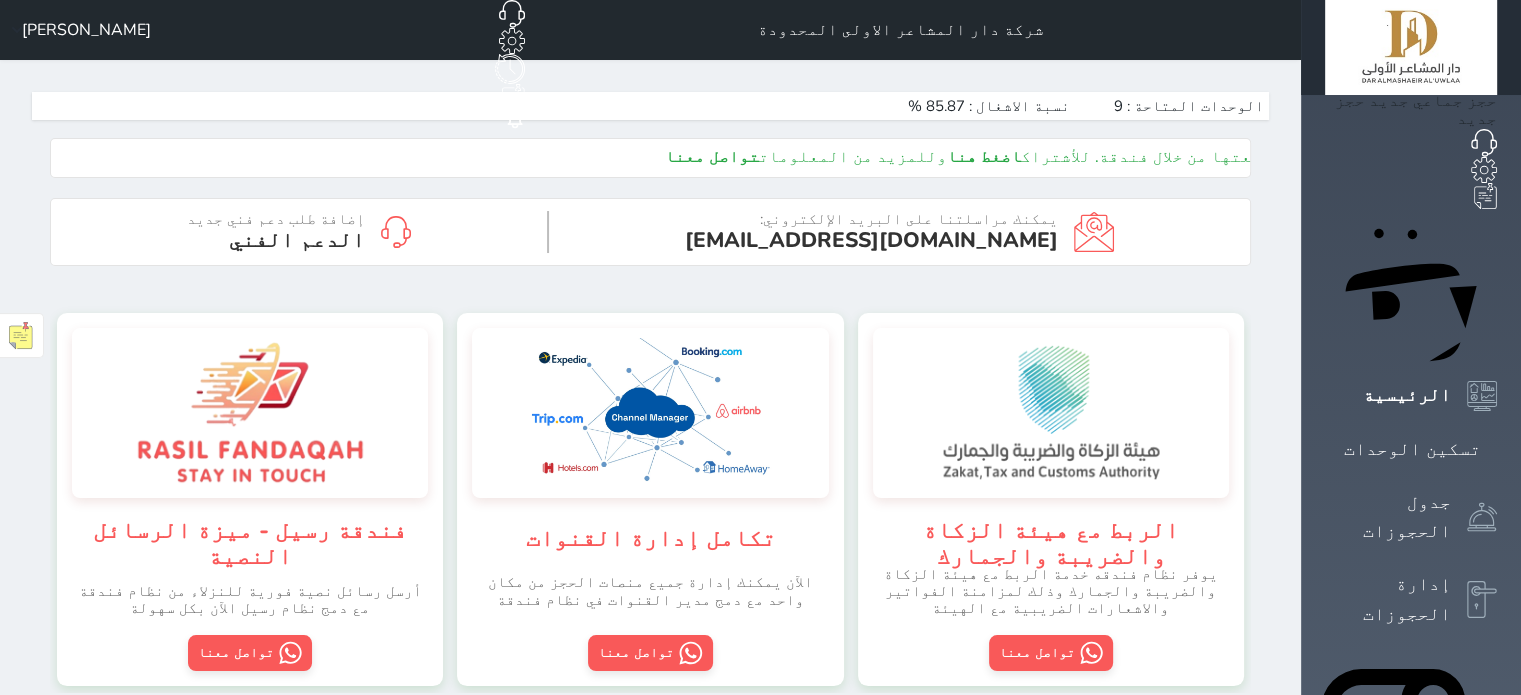drag, startPoint x: 892, startPoint y: 22, endPoint x: 11, endPoint y: 43, distance: 881.25024 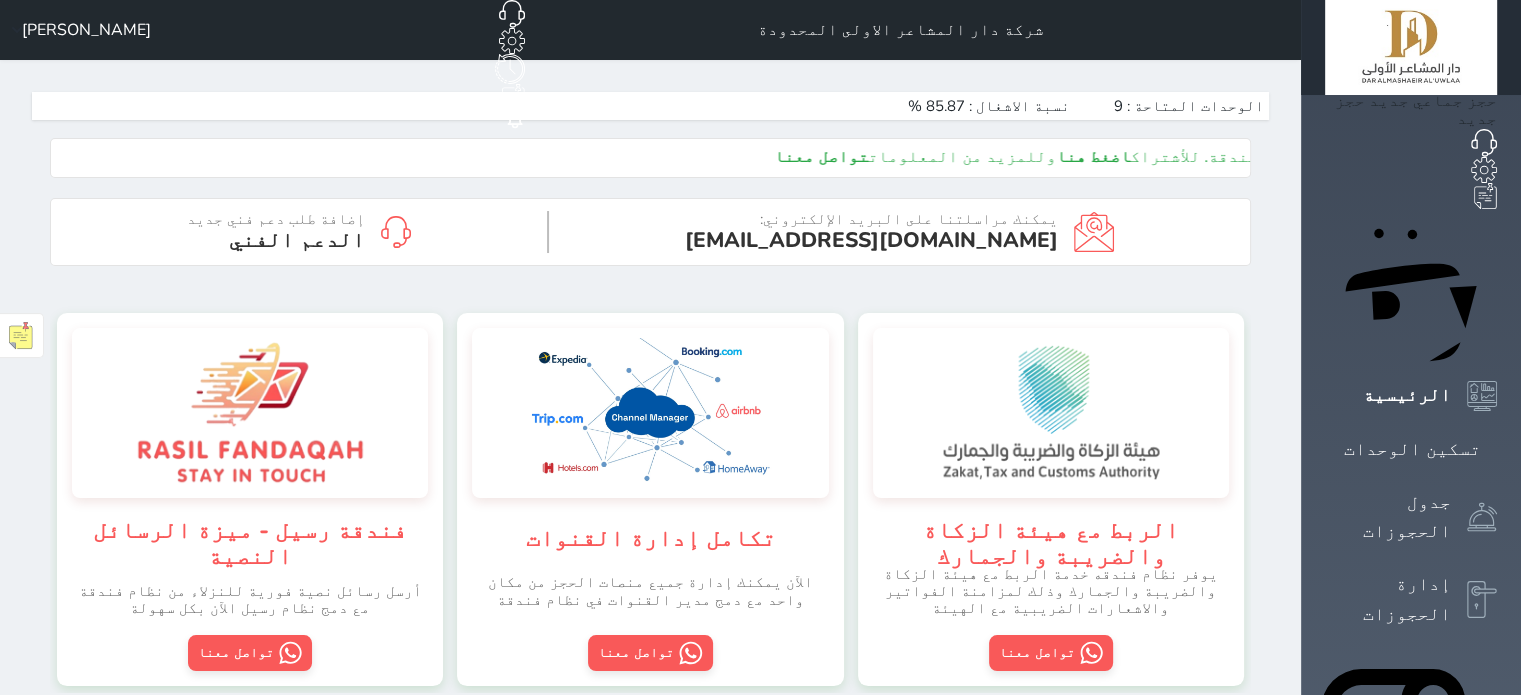 click on "شركة دار المشاعر الاولى المحدودة
حجز جماعي جديد   حجز جديد   غير مرتبط مع منصة زاتكا المرحلة الثانية   مرتبط مع شموس   مرتبط مع المنصة الوطنية للرصد السياحي             إشعار   الغرفة   النزيل   [PERSON_NAME]" at bounding box center [650, 30] 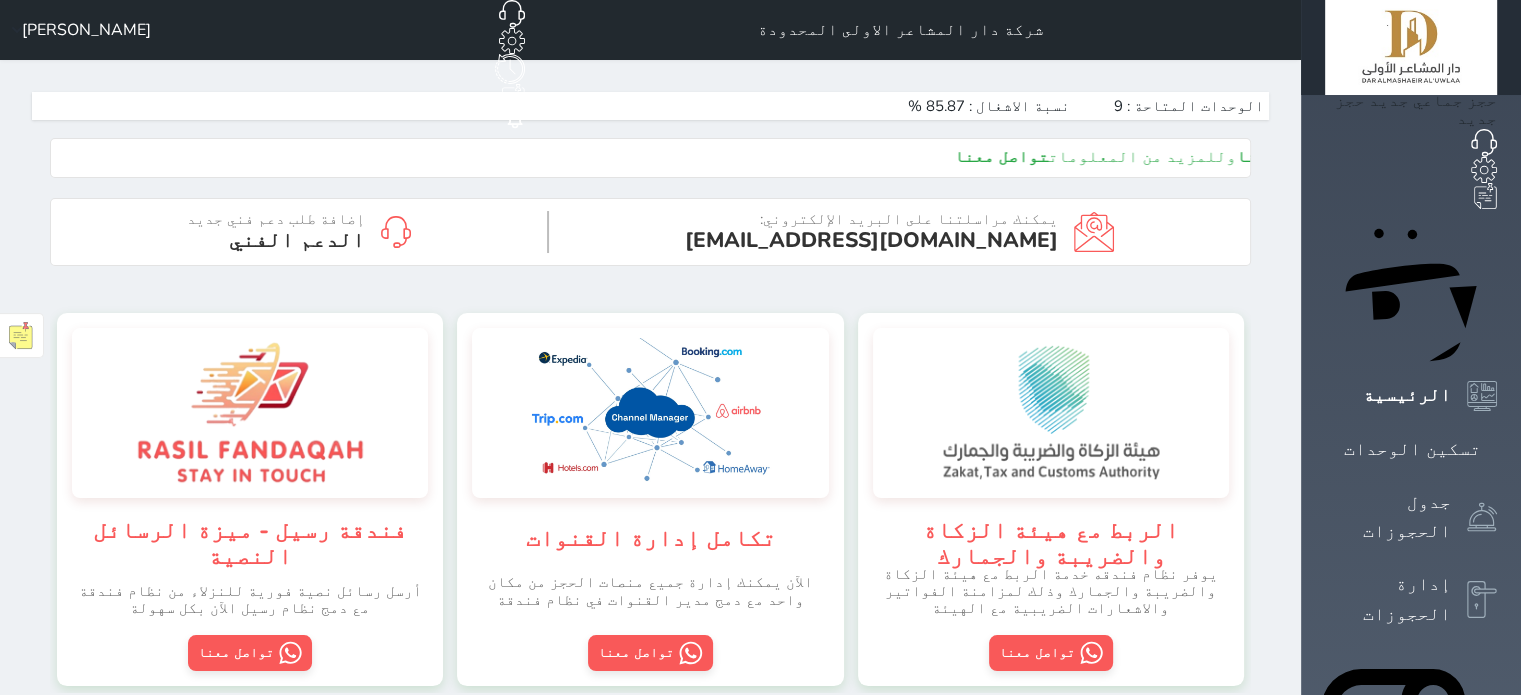 click 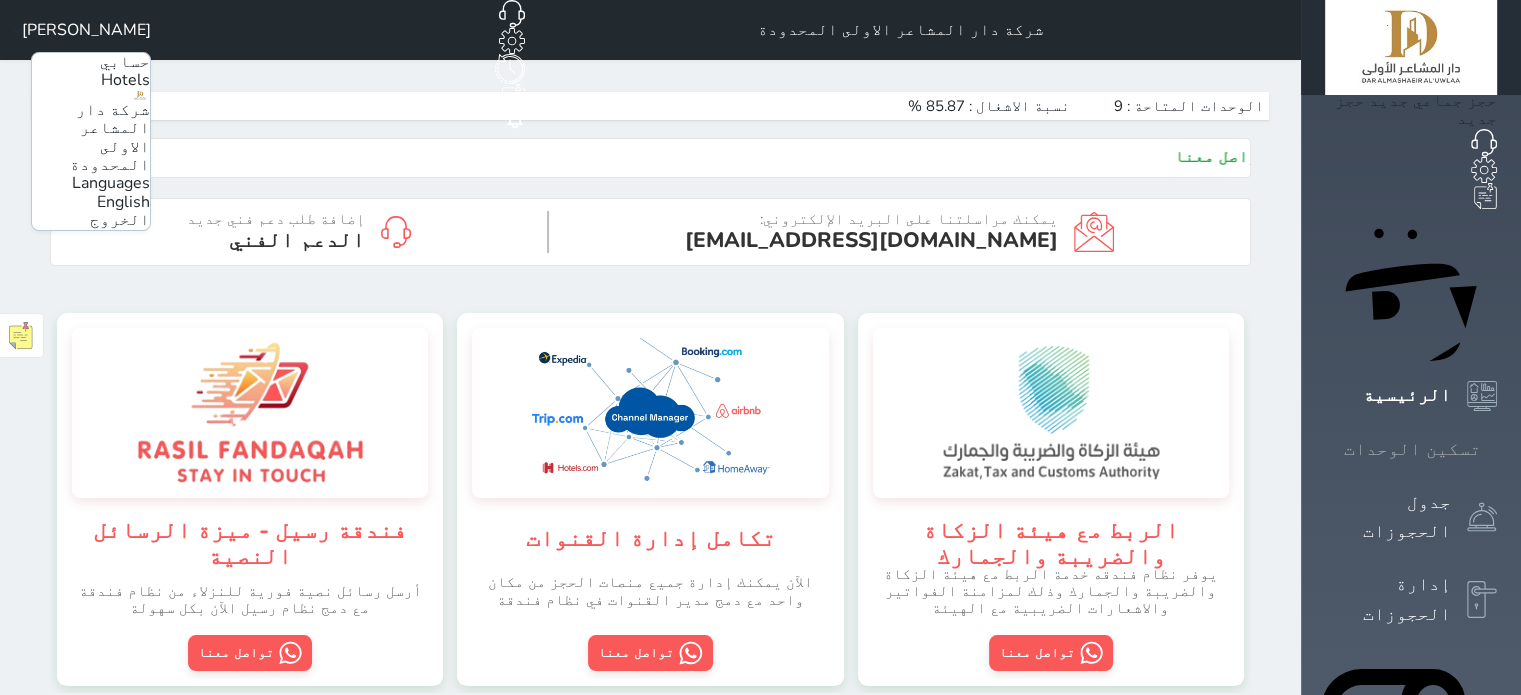 click 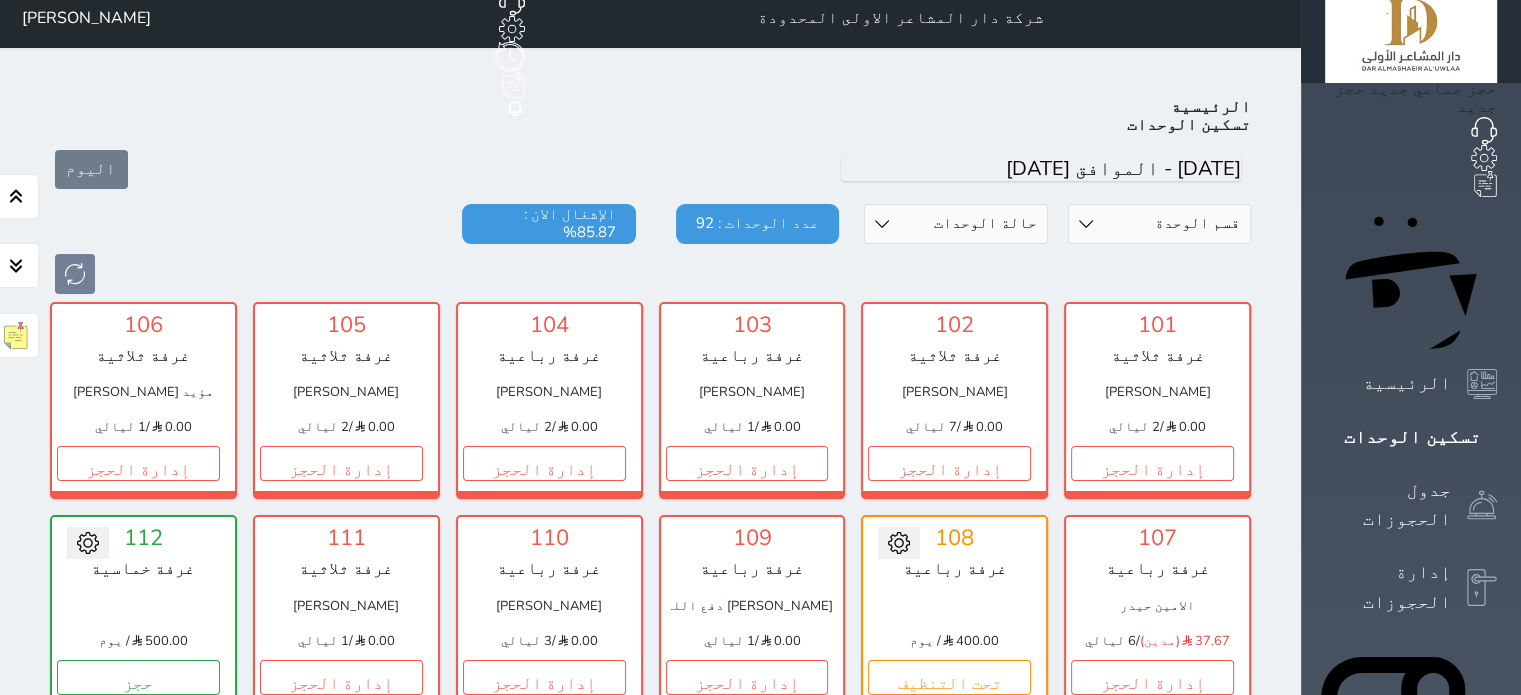 scroll, scrollTop: 0, scrollLeft: 0, axis: both 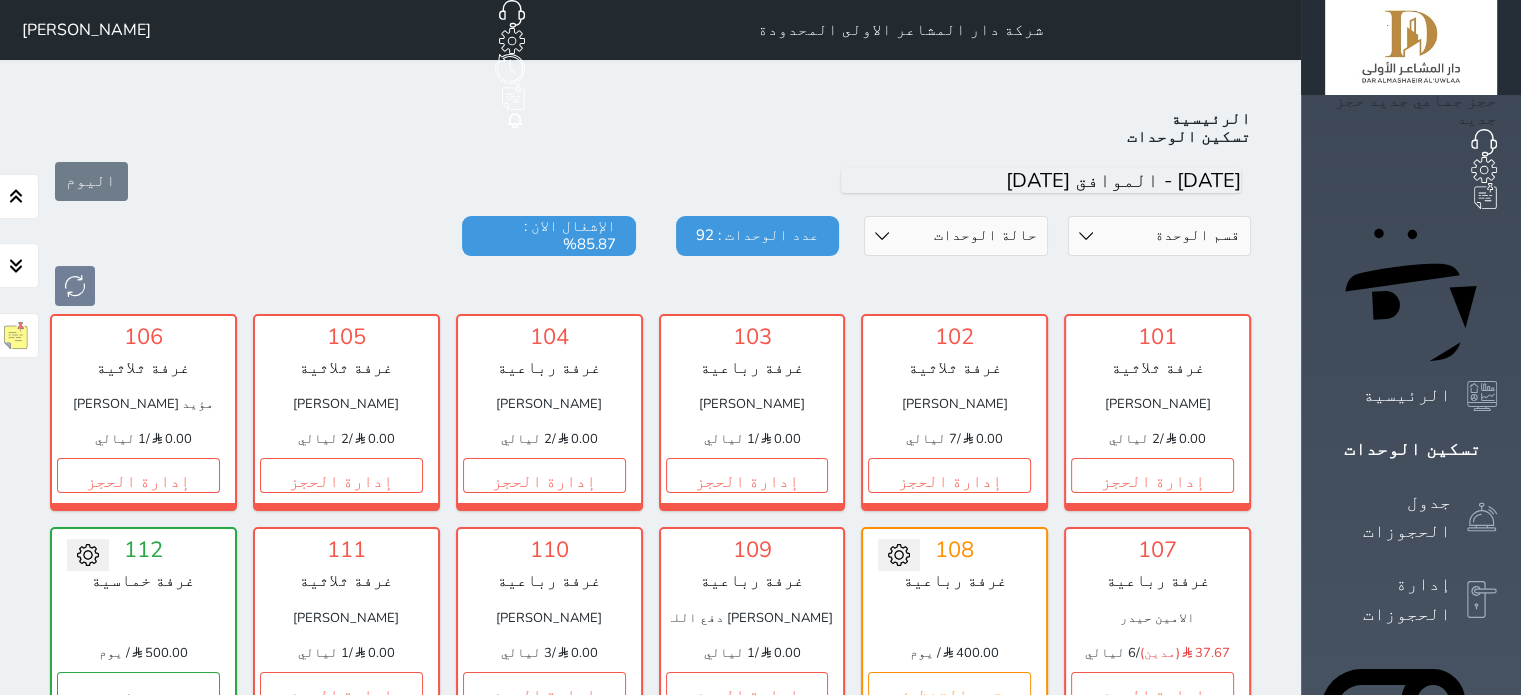 click on "اليوم" at bounding box center [650, 181] 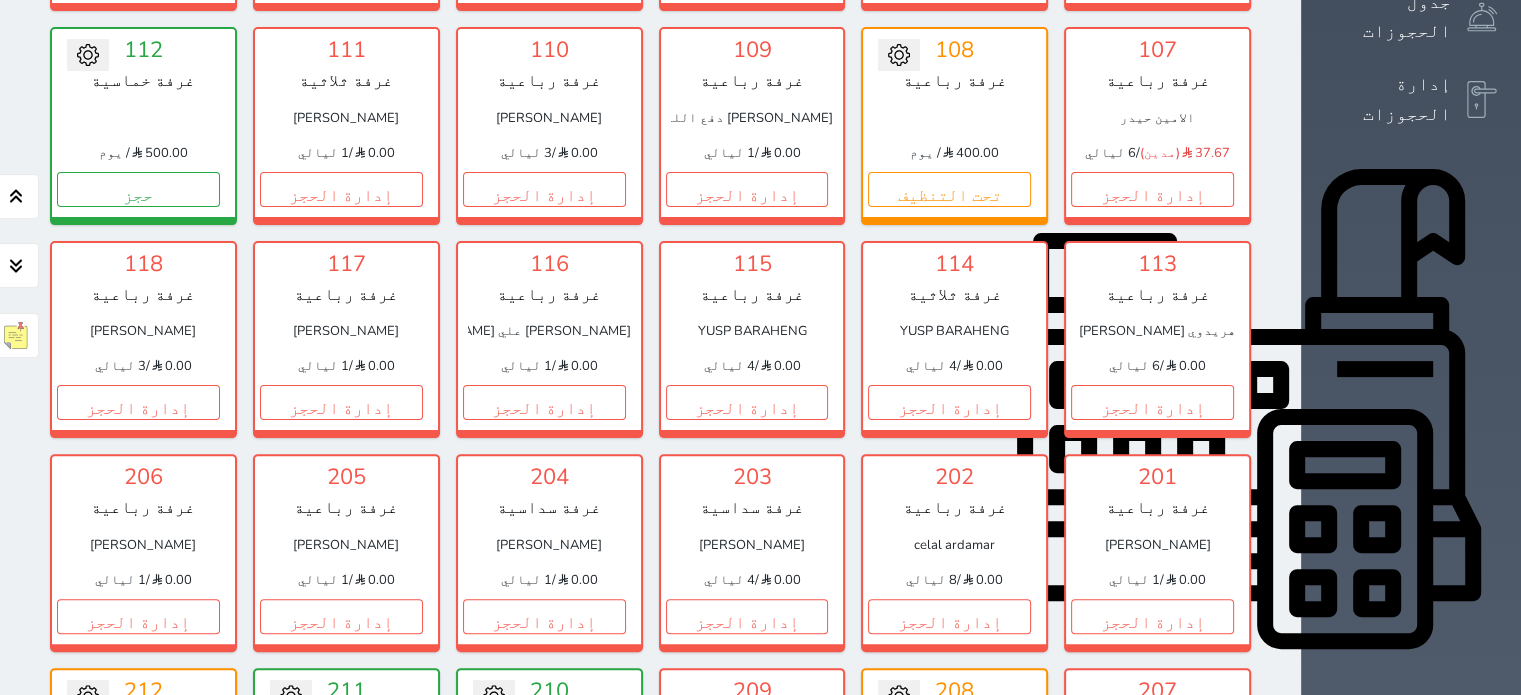 click on "حجز جماعي جديد   حجز جديد             الرئيسية     تسكين الوحدات     جدول الحجوزات     إدارة الحجوزات     POS     الإدارة المالية     العملاء     تقييمات العملاء     الوحدات     الخدمات     التقارير     الإعدادات     الدعم الفني" at bounding box center [1411, 1591] 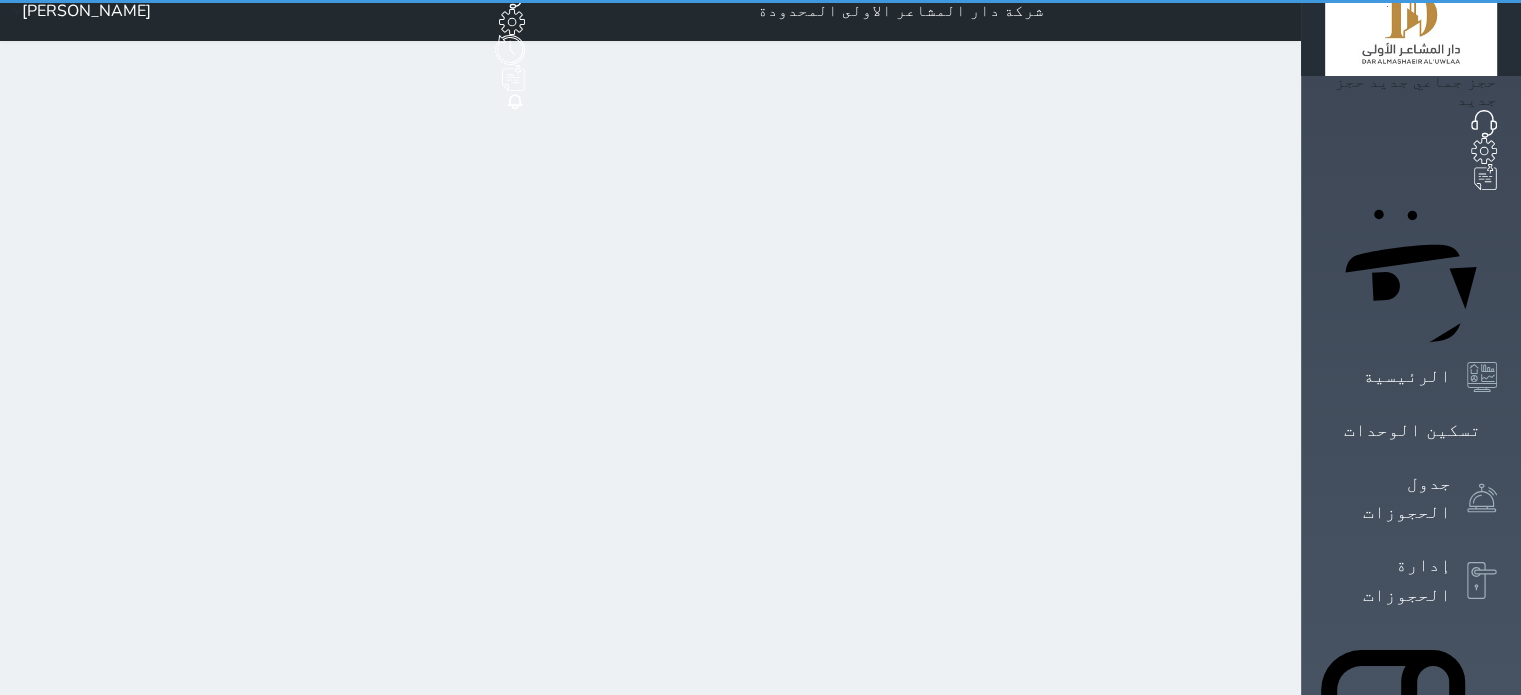 scroll, scrollTop: 0, scrollLeft: 0, axis: both 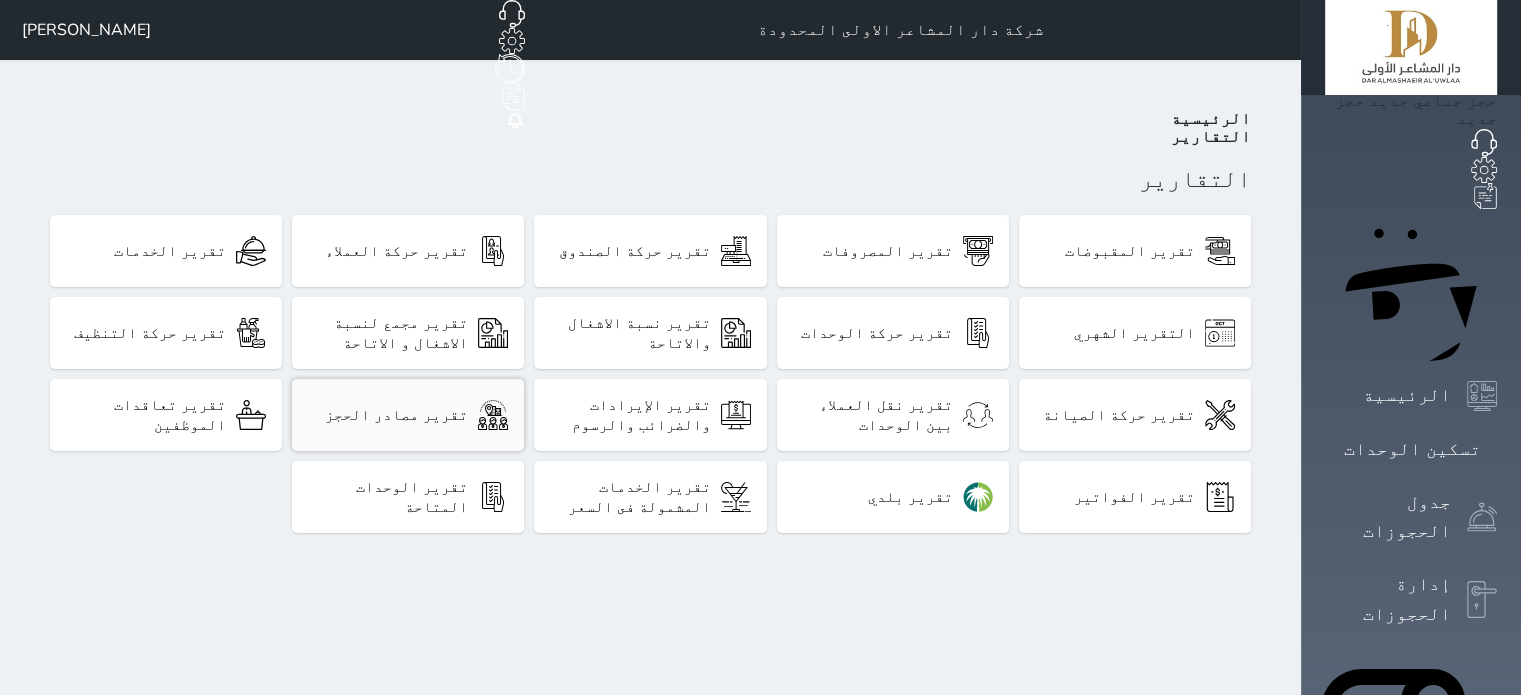 click on "تقرير مصادر الحجز" at bounding box center (408, 415) 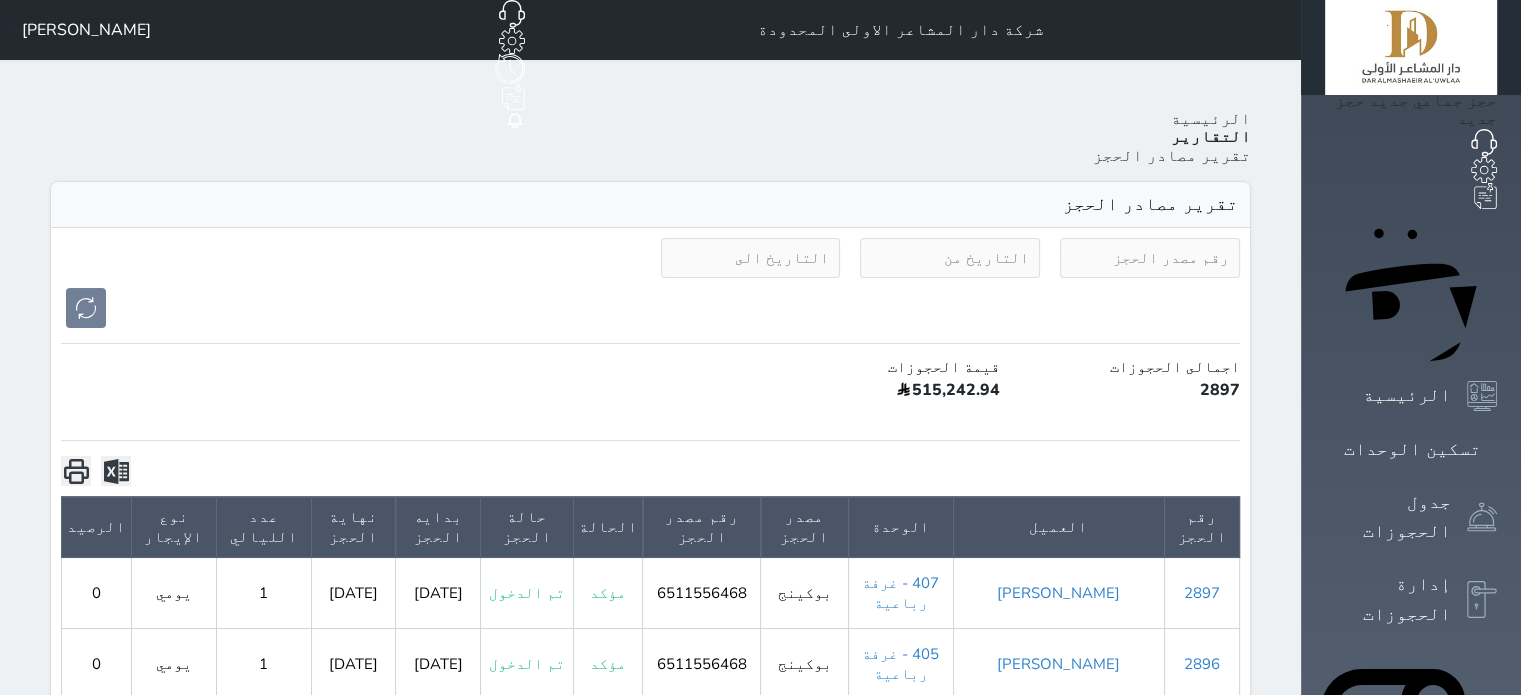click at bounding box center [1150, 258] 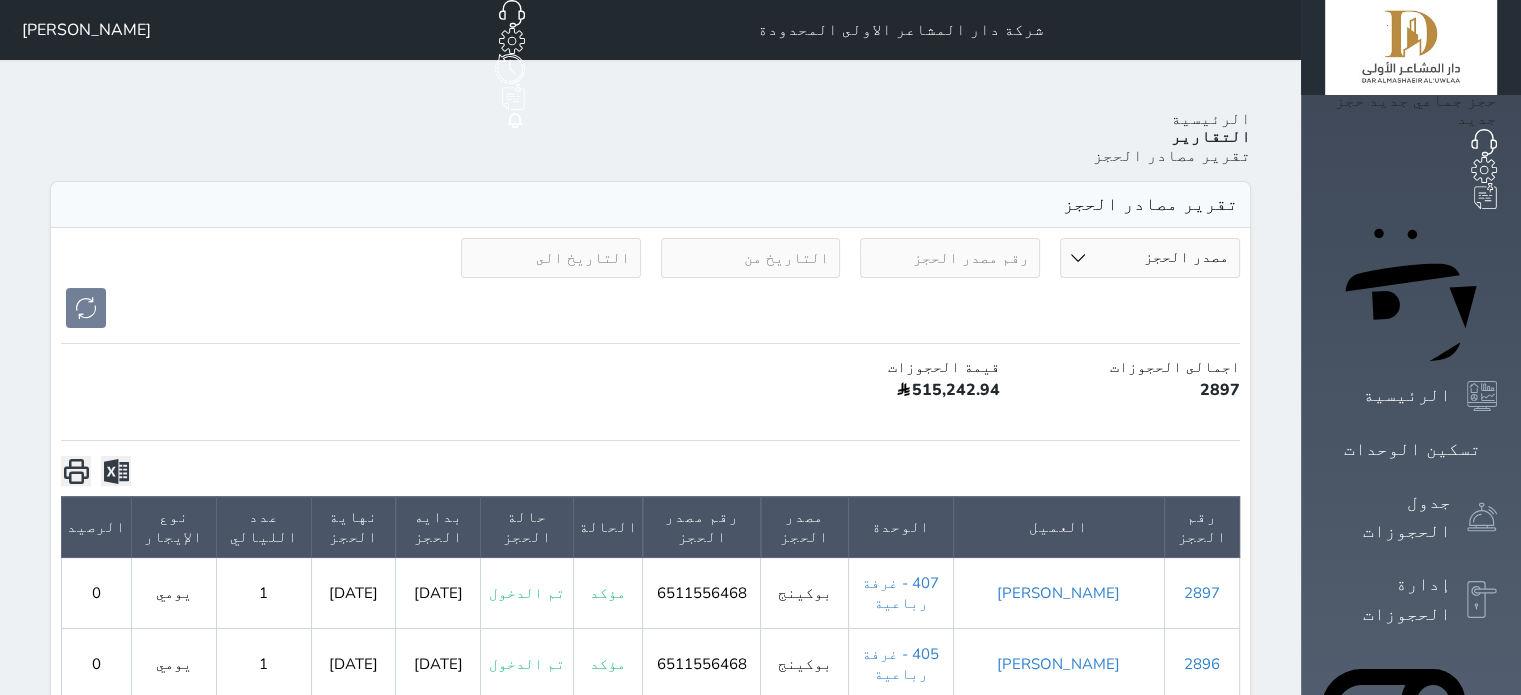 drag, startPoint x: 1171, startPoint y: 191, endPoint x: 1159, endPoint y: 191, distance: 12 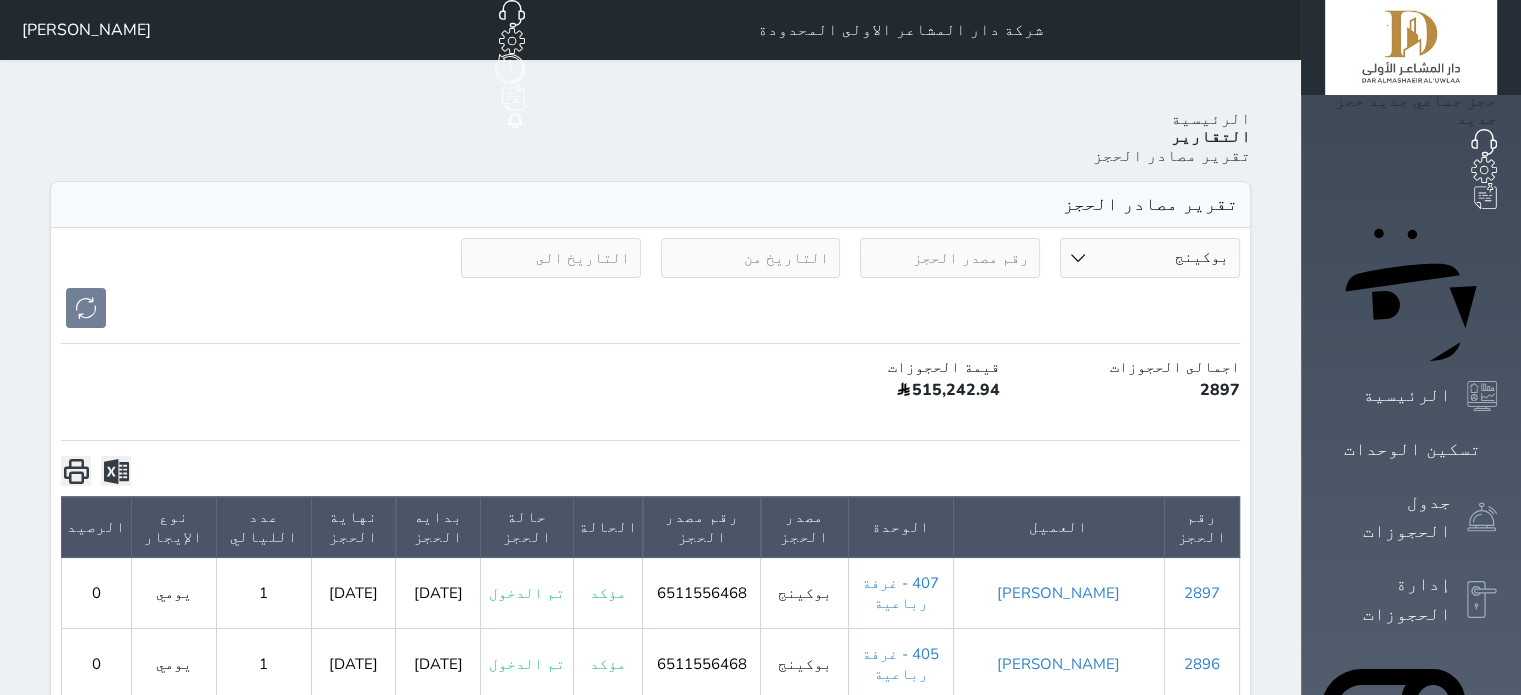 click on "مصدر الحجز   بوكينج الموقع الإلكتروني اكسبيديا استقبال مواقع التواصل الإجتماعي اخرى المسافر اويو" at bounding box center [1150, 258] 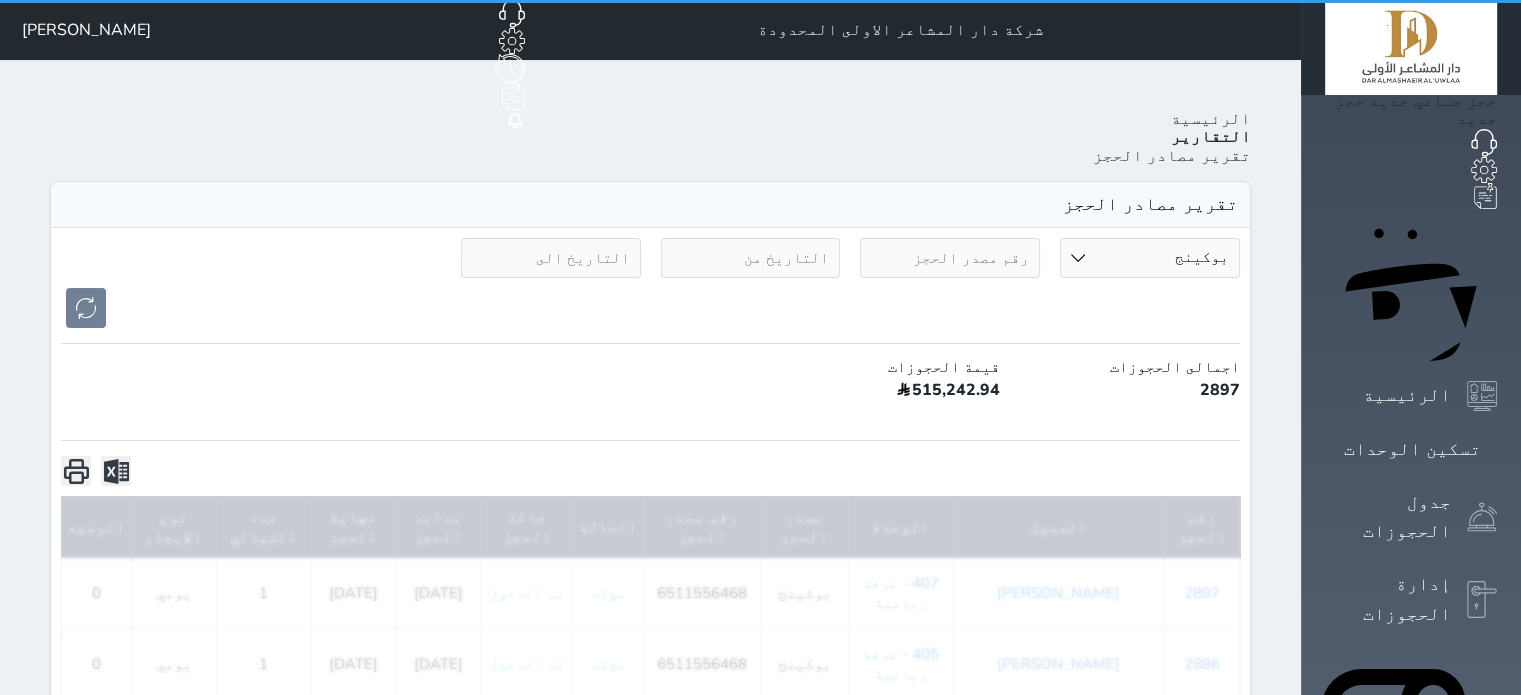click at bounding box center [950, 258] 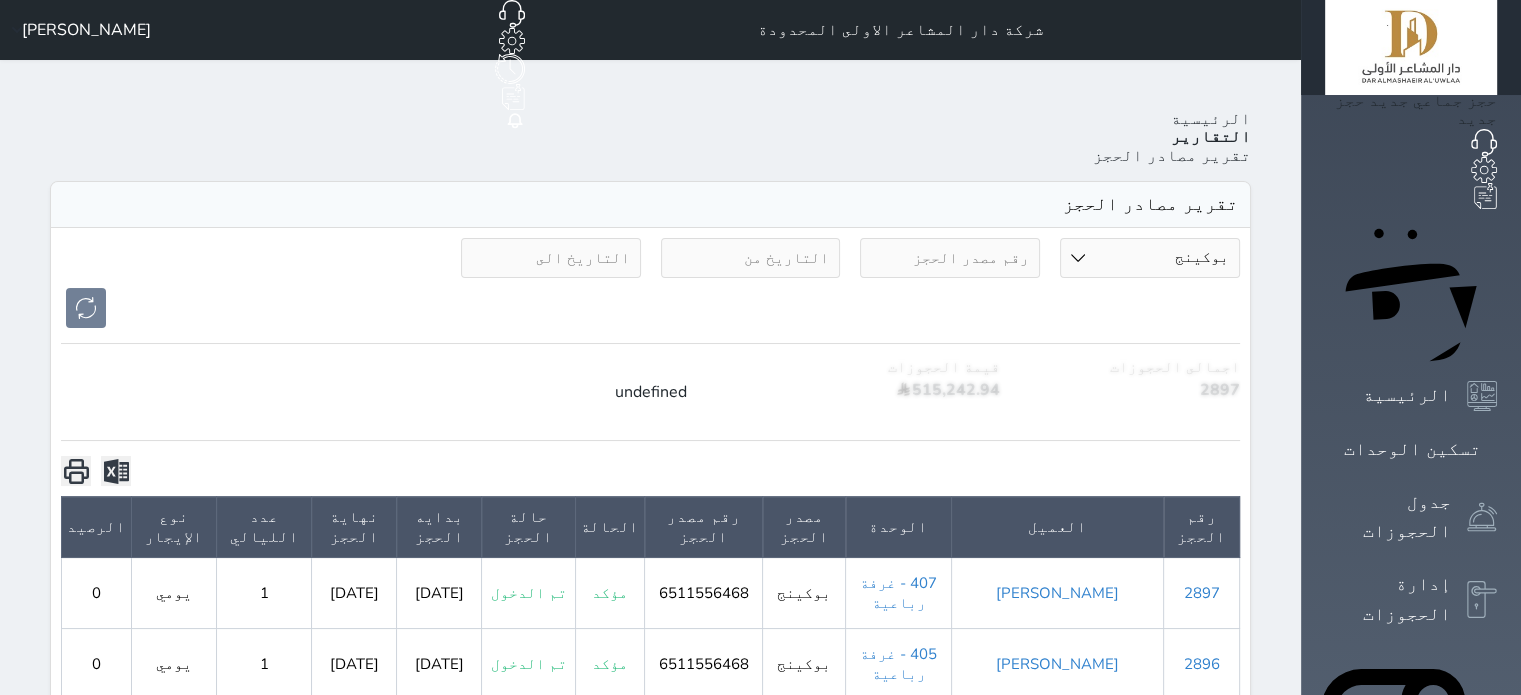 click at bounding box center (950, 258) 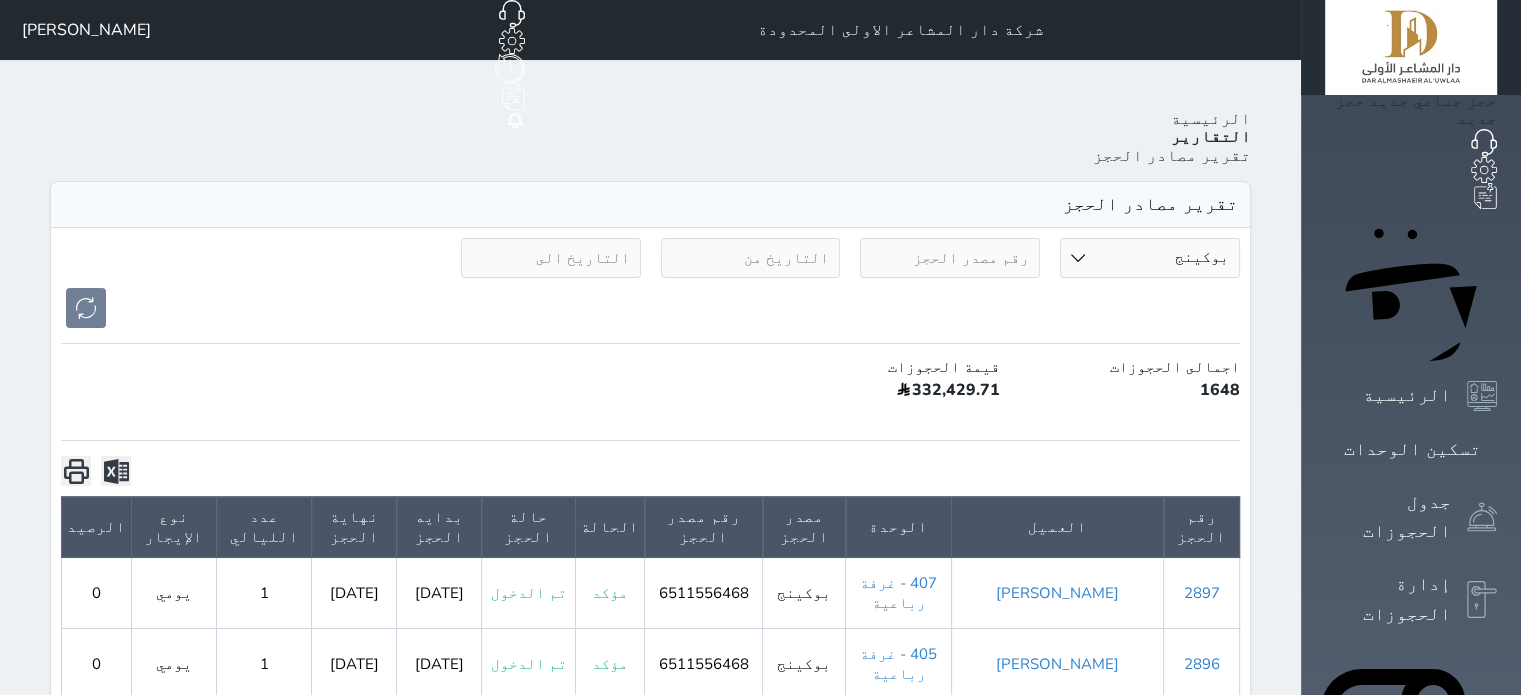 paste on "5959833904" 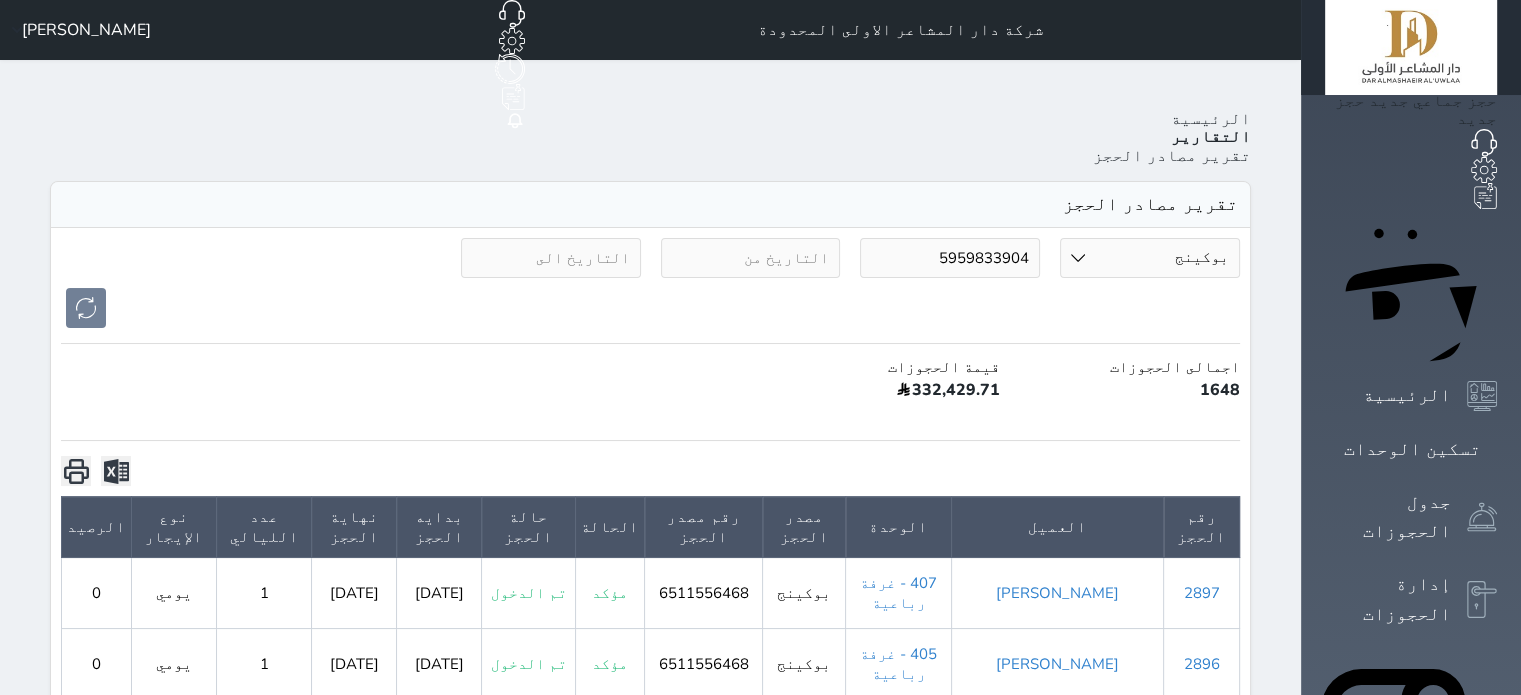 click at bounding box center (650, 308) 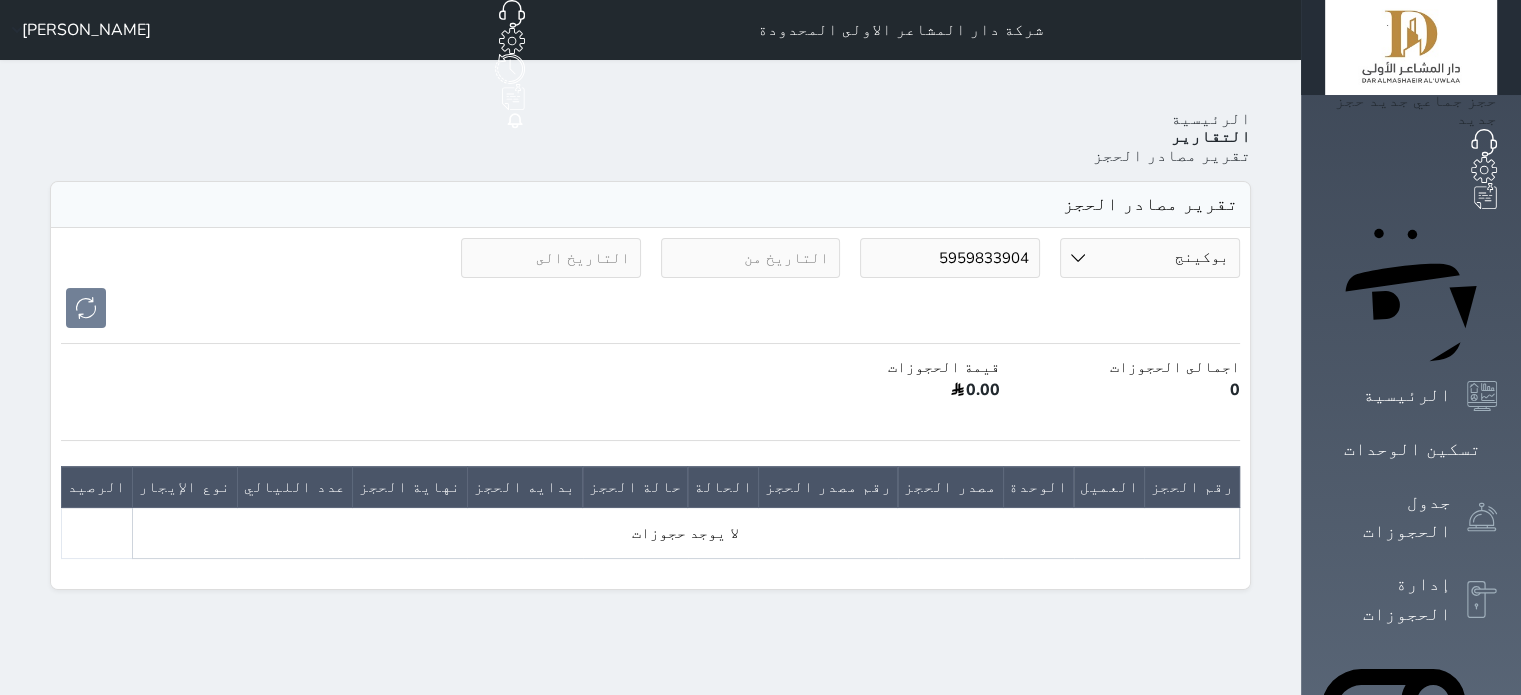 drag, startPoint x: 994, startPoint y: 189, endPoint x: 1516, endPoint y: 192, distance: 522.0086 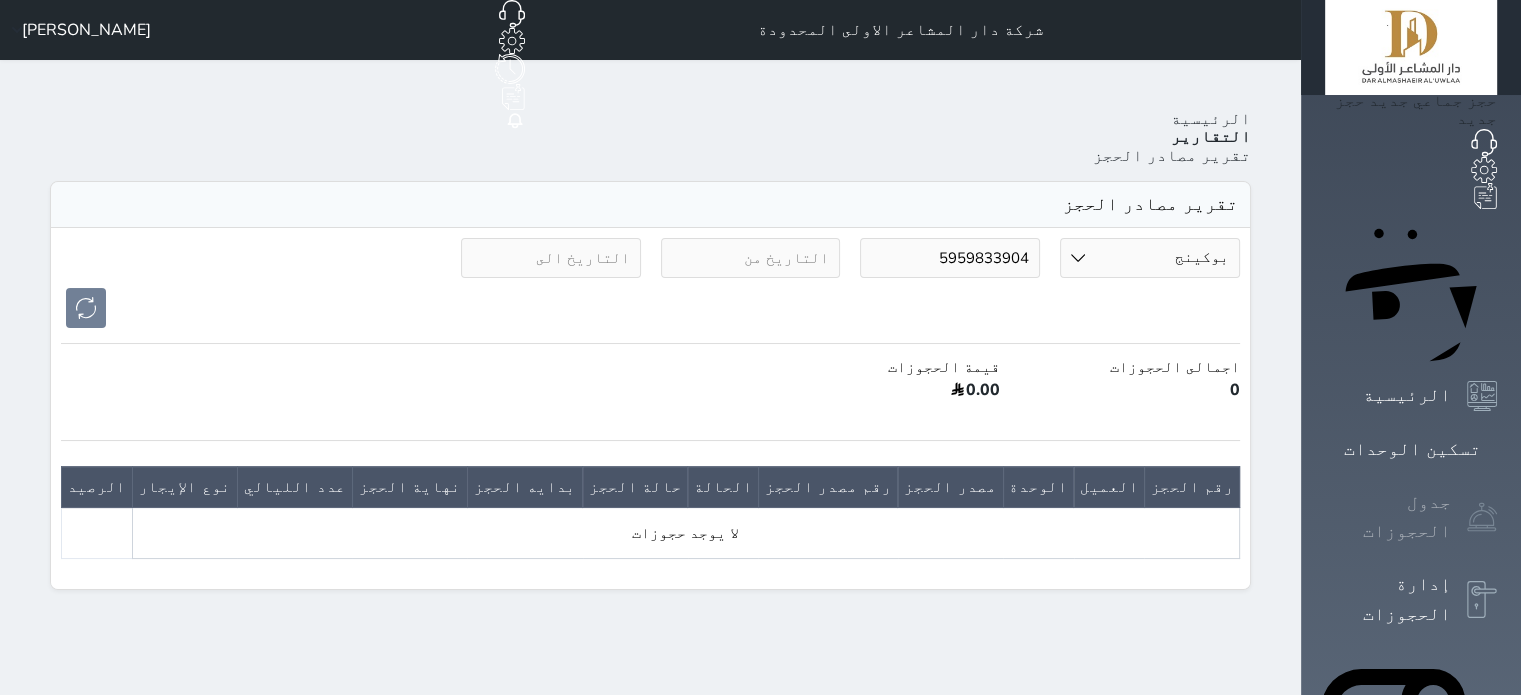 paste on "17195022" 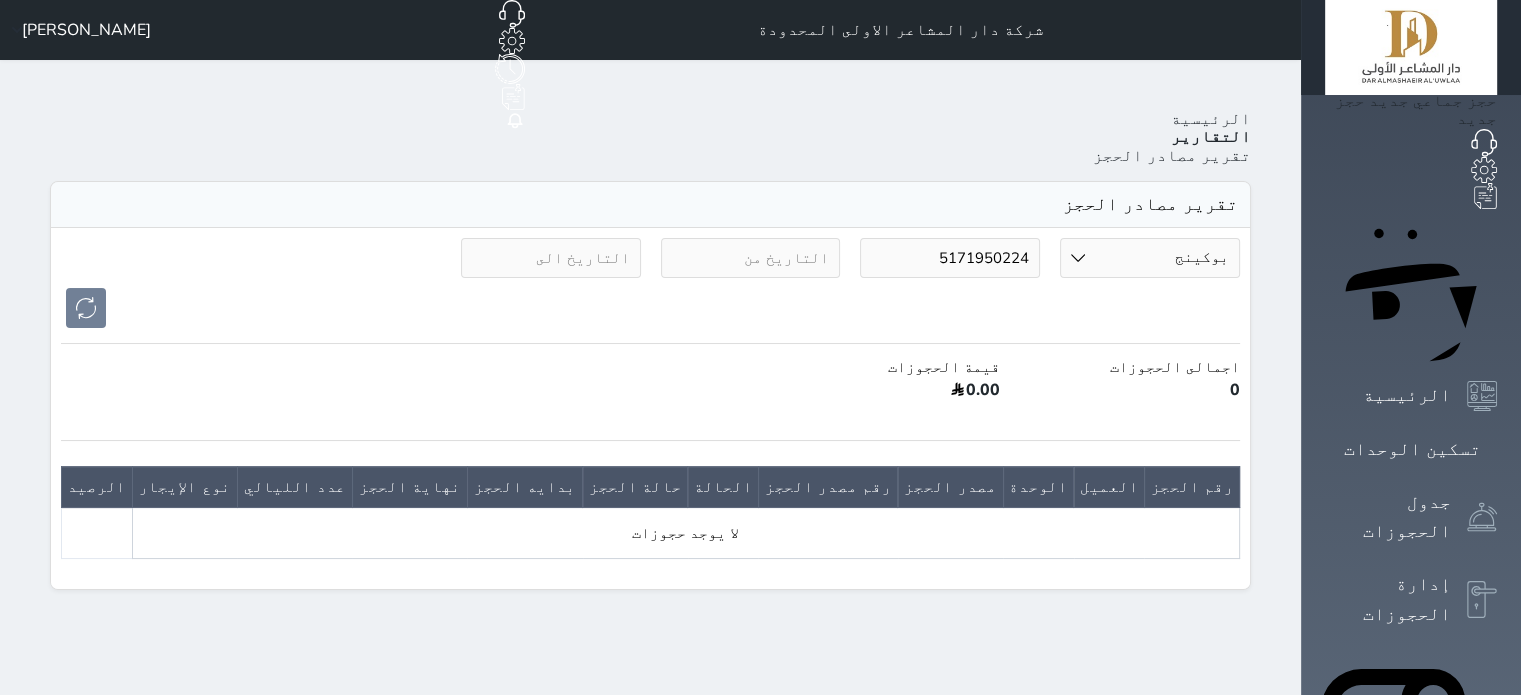 click on "مصدر الحجز   بوكينج الموقع الإلكتروني اكسبيديا استقبال مواقع التواصل الإجتماعي اخرى المسافر اويو   5171950224           undefined   اجمالى الحجوزات   0   قيمة الحجوزات   0.00        undefined   رقم الحجز   العميل   الوحدة   مصدر الحجز   رقم مصدر الحجز   الحالة   حالة الحجز   بدايه الحجز   نهاية الحجز   عدد الليالي   نوع الإيجار   الرصيد   لا يوجد حجوزات" at bounding box center (650, 408) 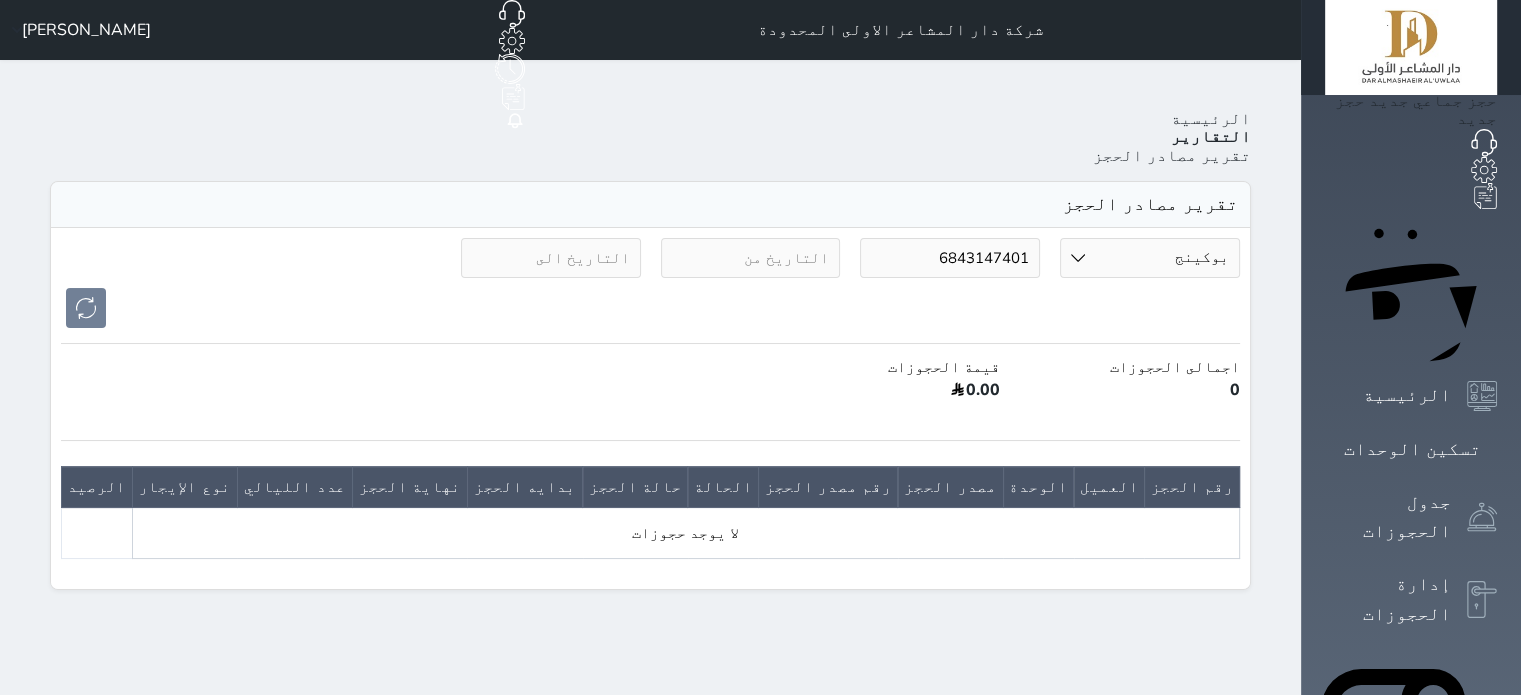 click at bounding box center (650, 308) 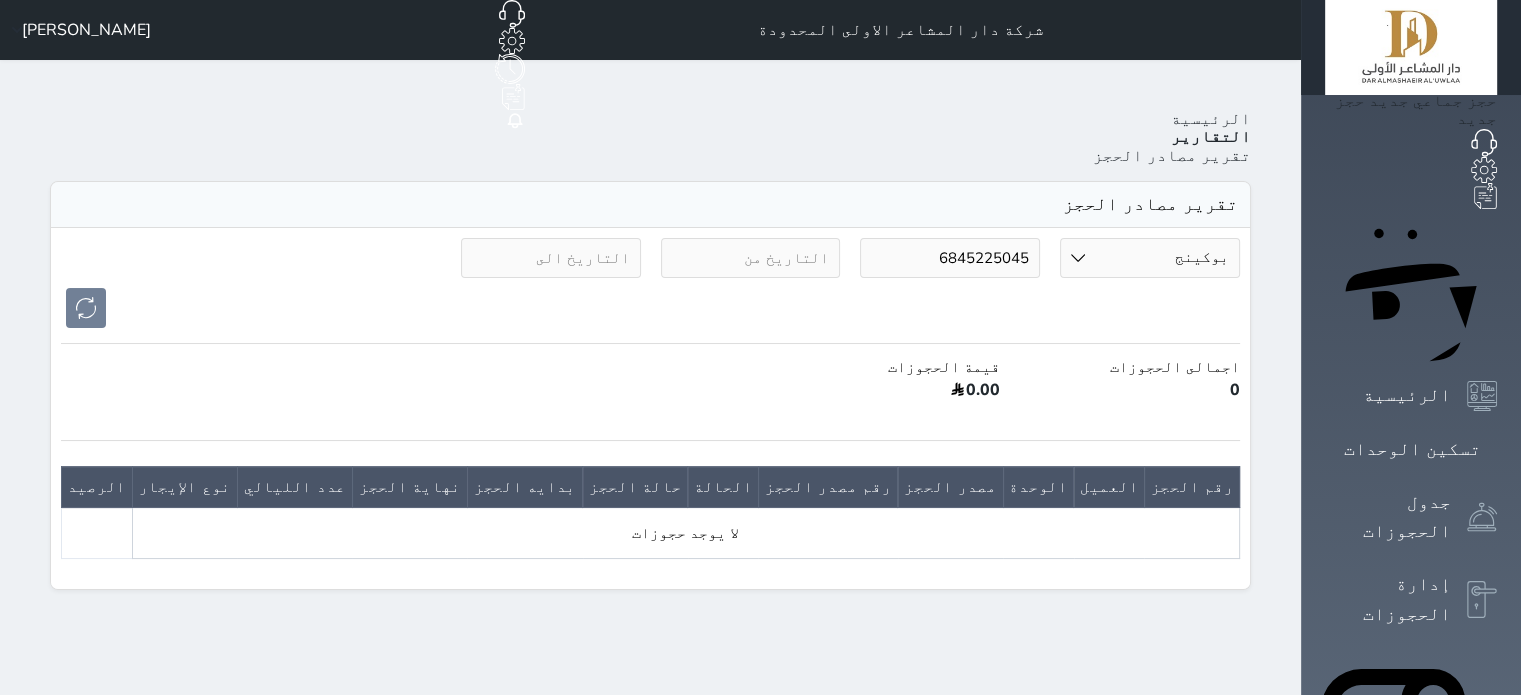 click on "مصدر الحجز   بوكينج الموقع الإلكتروني اكسبيديا استقبال مواقع التواصل الإجتماعي اخرى المسافر اويو   6845225045           undefined   اجمالى الحجوزات   0   قيمة الحجوزات   0.00        undefined   رقم الحجز   العميل   الوحدة   مصدر الحجز   رقم مصدر الحجز   الحالة   حالة الحجز   بدايه الحجز   نهاية الحجز   عدد الليالي   نوع الإيجار   الرصيد   لا يوجد حجوزات" at bounding box center [650, 408] 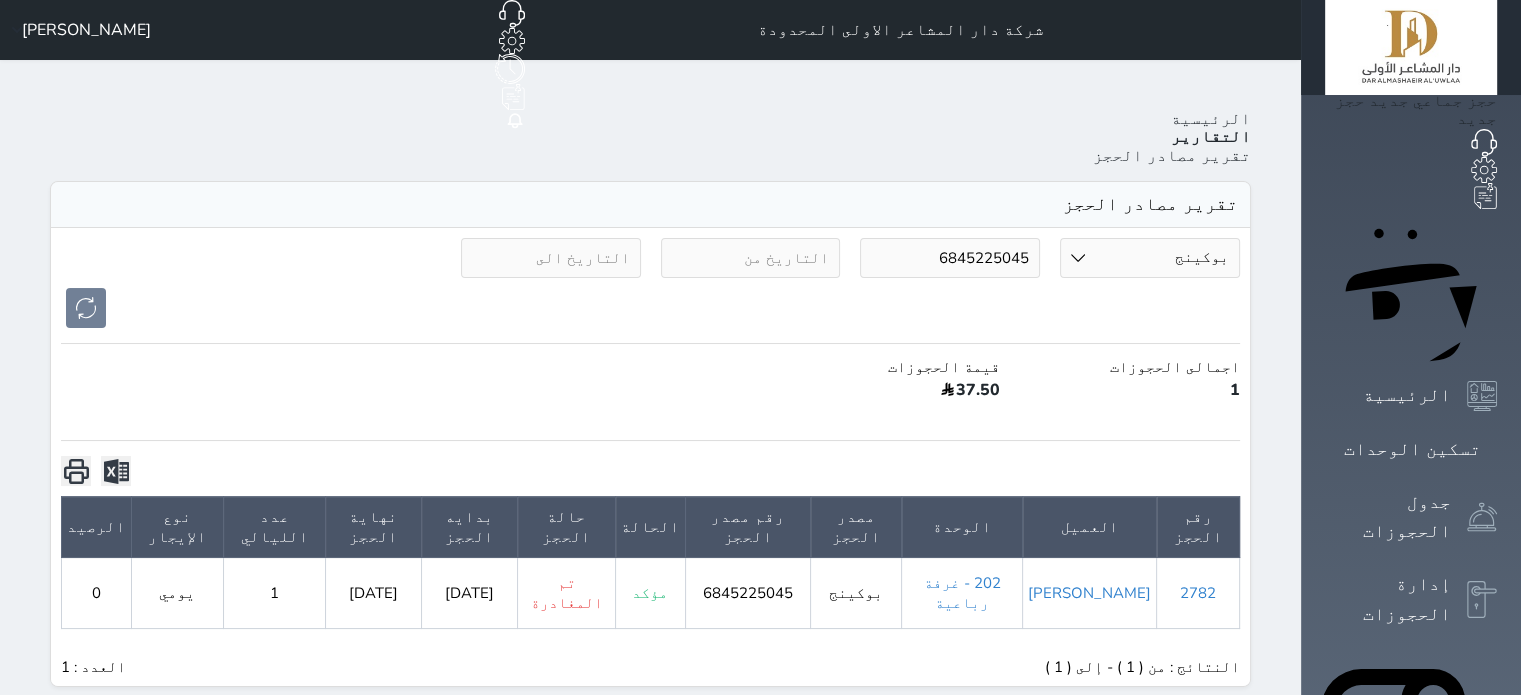 click on "6845225045" at bounding box center (950, 258) 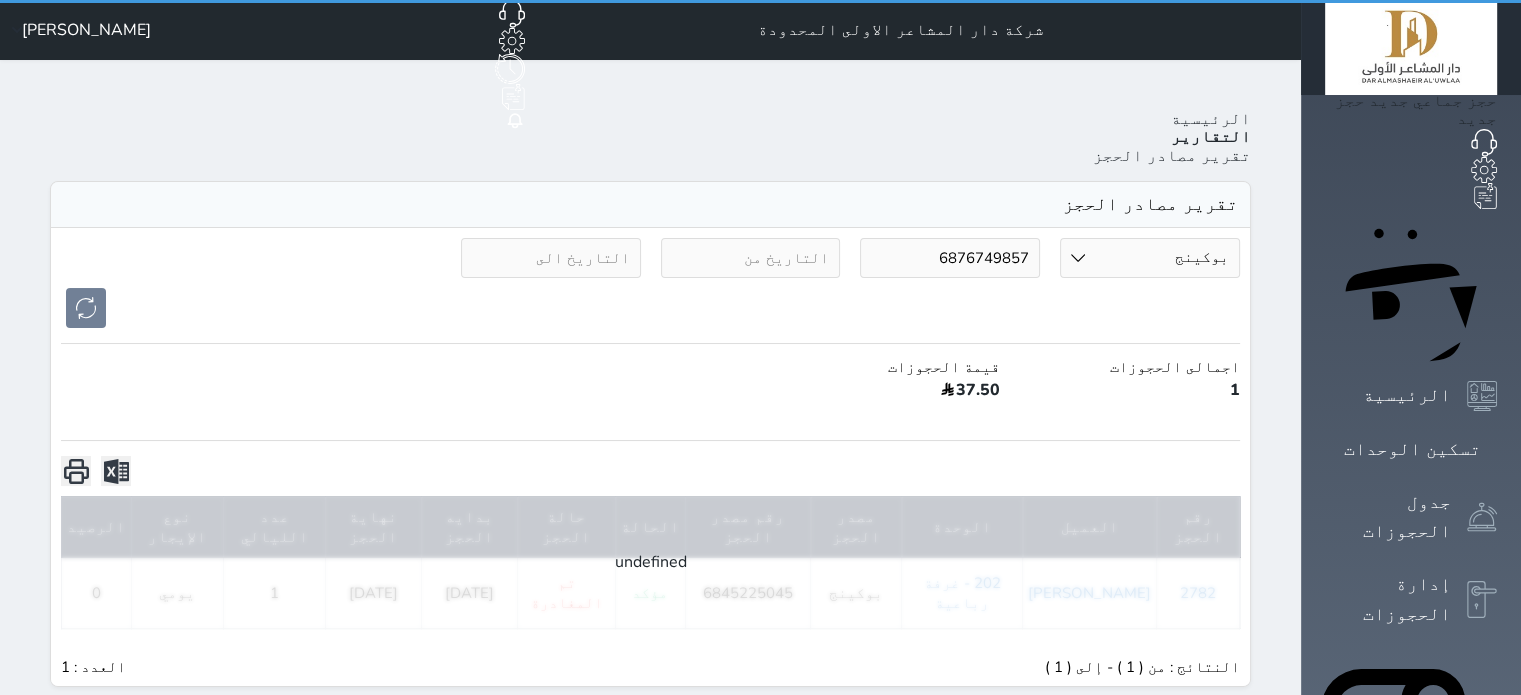 click on "مصدر الحجز   بوكينج الموقع الإلكتروني اكسبيديا استقبال مواقع التواصل الإجتماعي اخرى المسافر اويو   6876749857           undefined   اجمالى الحجوزات   1   قيمة الحجوزات   37.50          undefined   رقم الحجز   العميل   الوحدة   مصدر الحجز   رقم مصدر الحجز   الحالة   حالة الحجز   بدايه الحجز   نهاية الحجز   عدد الليالي   نوع الإيجار   الرصيد   2782   [PERSON_NAME]   202 - غرفة رباعية   بوكينج   6845225045   مؤكد   تم المغادرة   [DATE]   [DATE]   1   يومي   0     النتائج  : من ( 1 ) - إلى  ( 1 )   العدد  : 1" at bounding box center [650, 457] 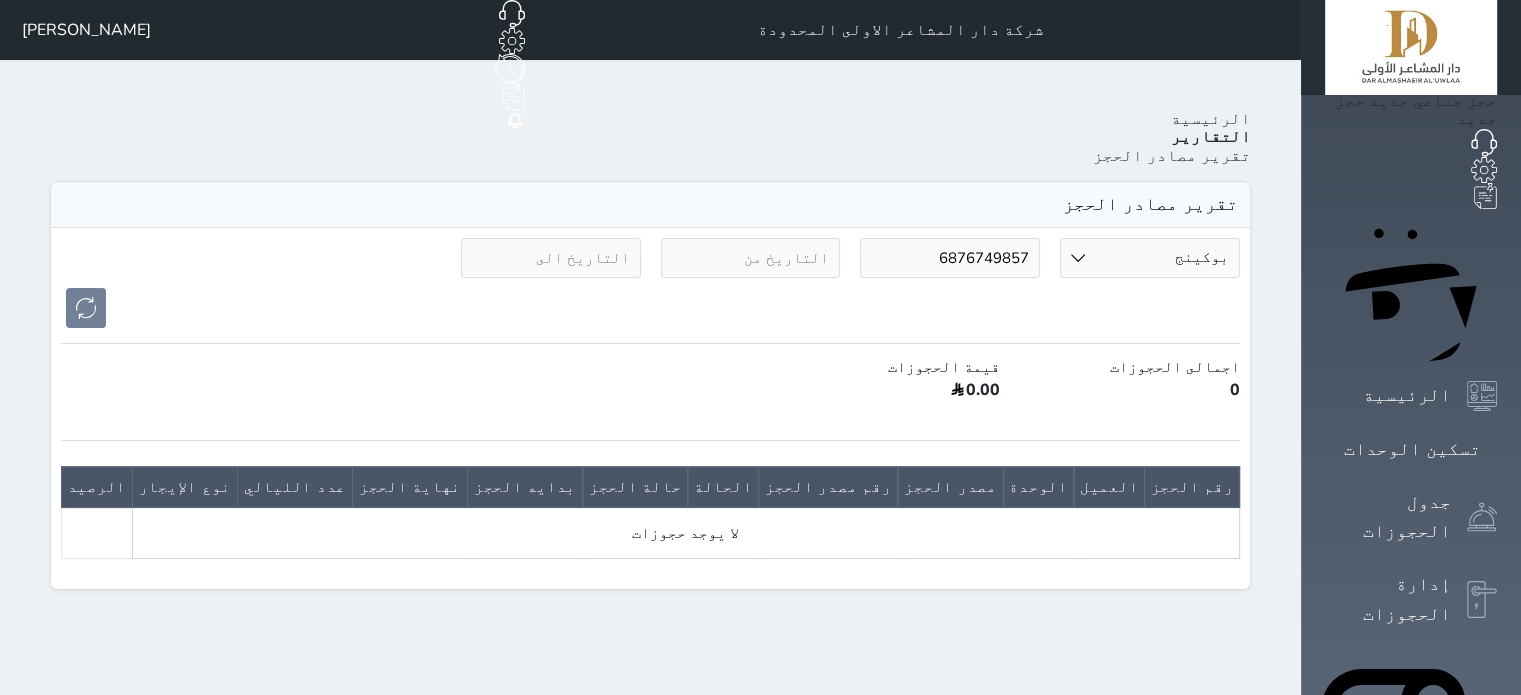 click on "6876749857" at bounding box center [950, 258] 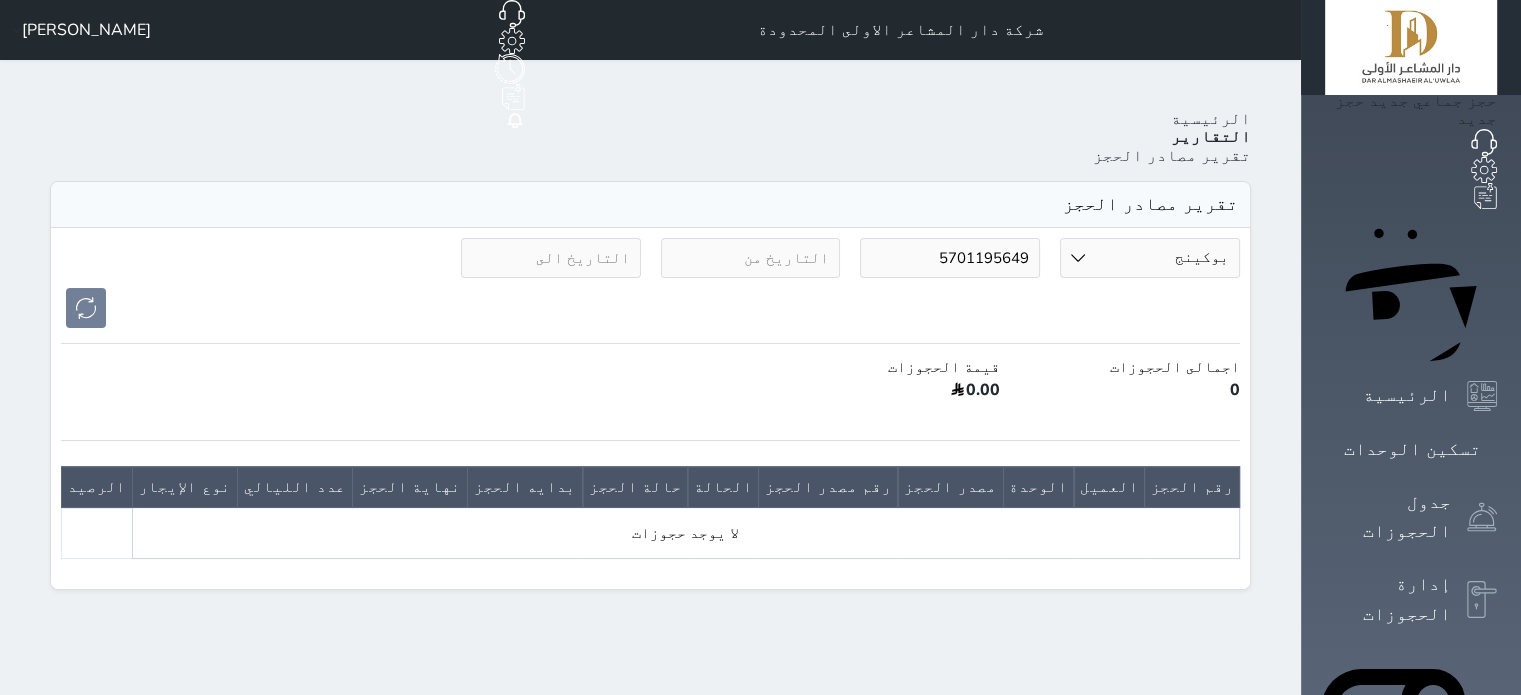 click on "قيمة الحجوزات" at bounding box center [890, 367] 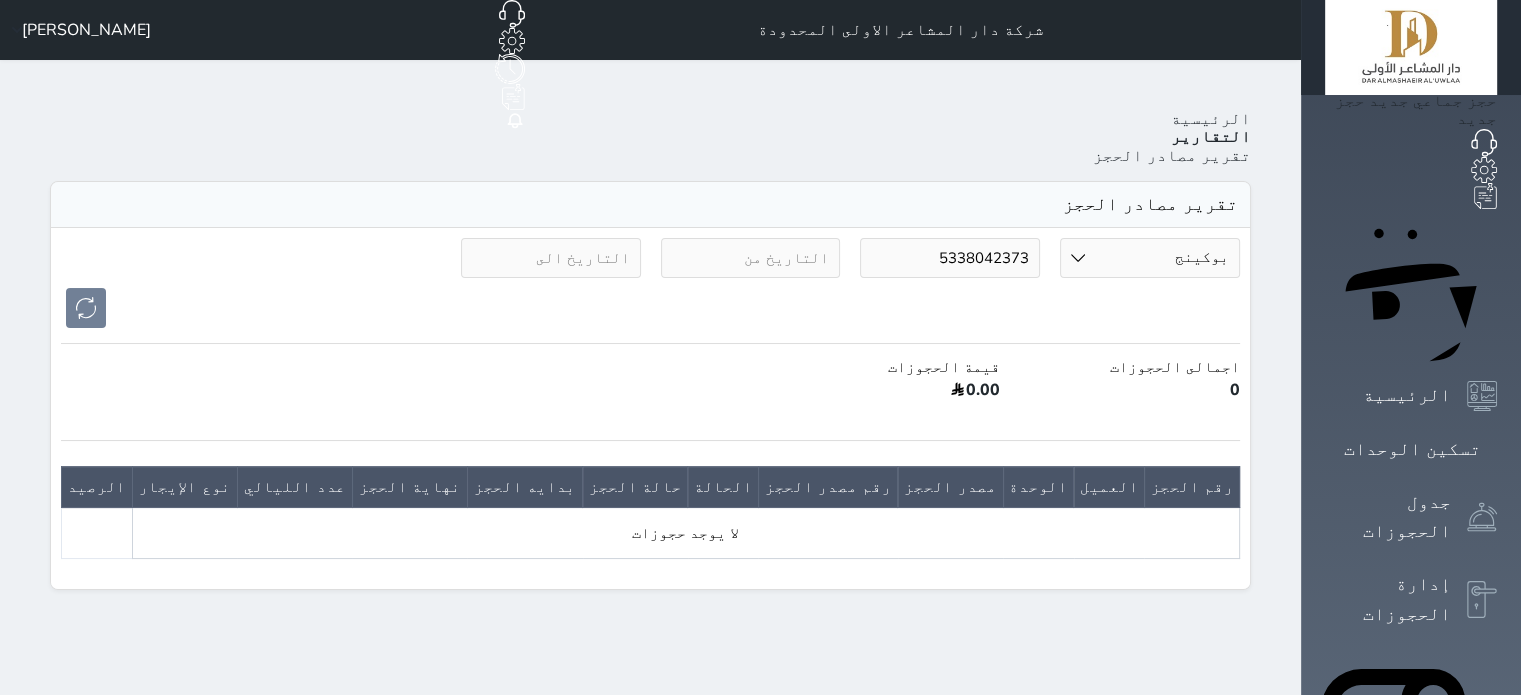 click on "مصدر الحجز   بوكينج الموقع الإلكتروني اكسبيديا استقبال مواقع التواصل الإجتماعي اخرى المسافر اويو   5338042373           undefined   اجمالى الحجوزات   0   قيمة الحجوزات   0.00        undefined   رقم الحجز   العميل   الوحدة   مصدر الحجز   رقم مصدر الحجز   الحالة   حالة الحجز   بدايه الحجز   نهاية الحجز   عدد الليالي   نوع الإيجار   الرصيد   لا يوجد حجوزات" at bounding box center [650, 408] 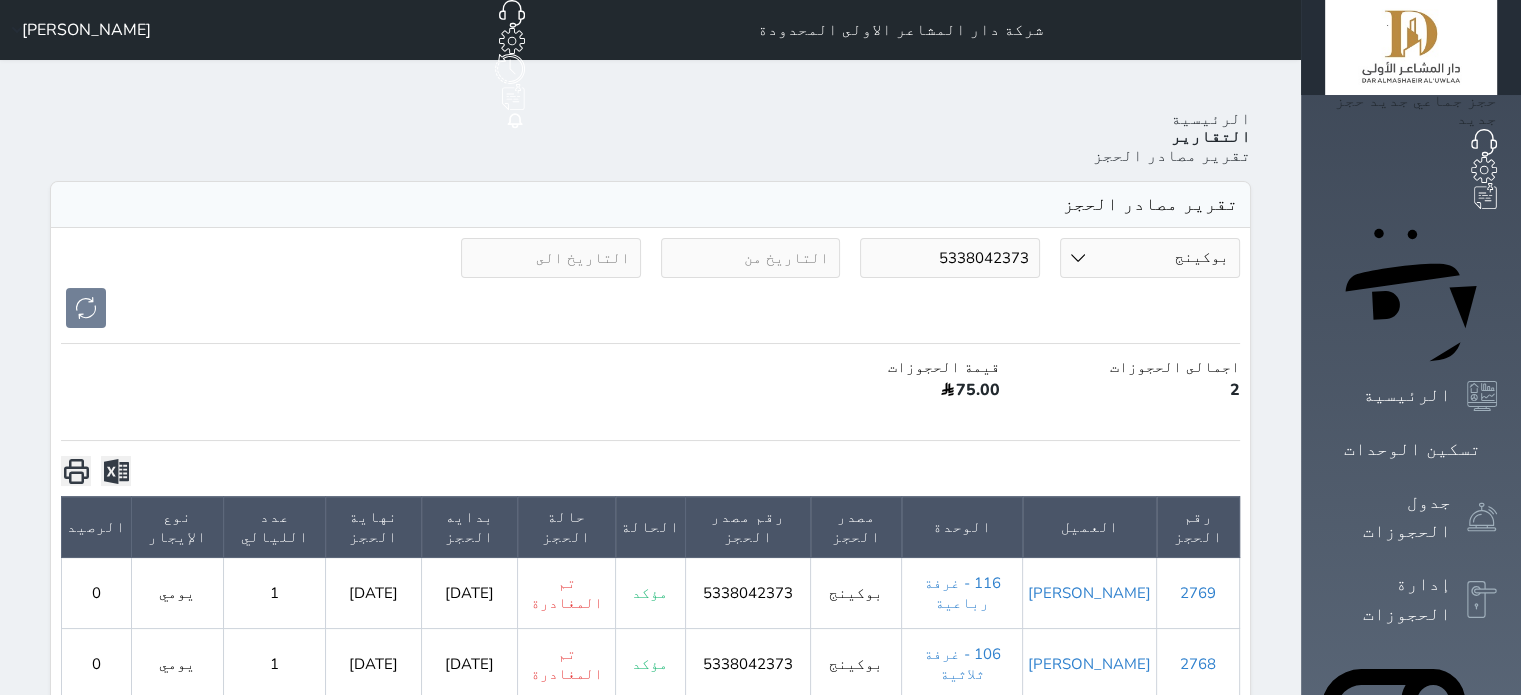 drag, startPoint x: 980, startPoint y: 203, endPoint x: 1423, endPoint y: 259, distance: 446.52548 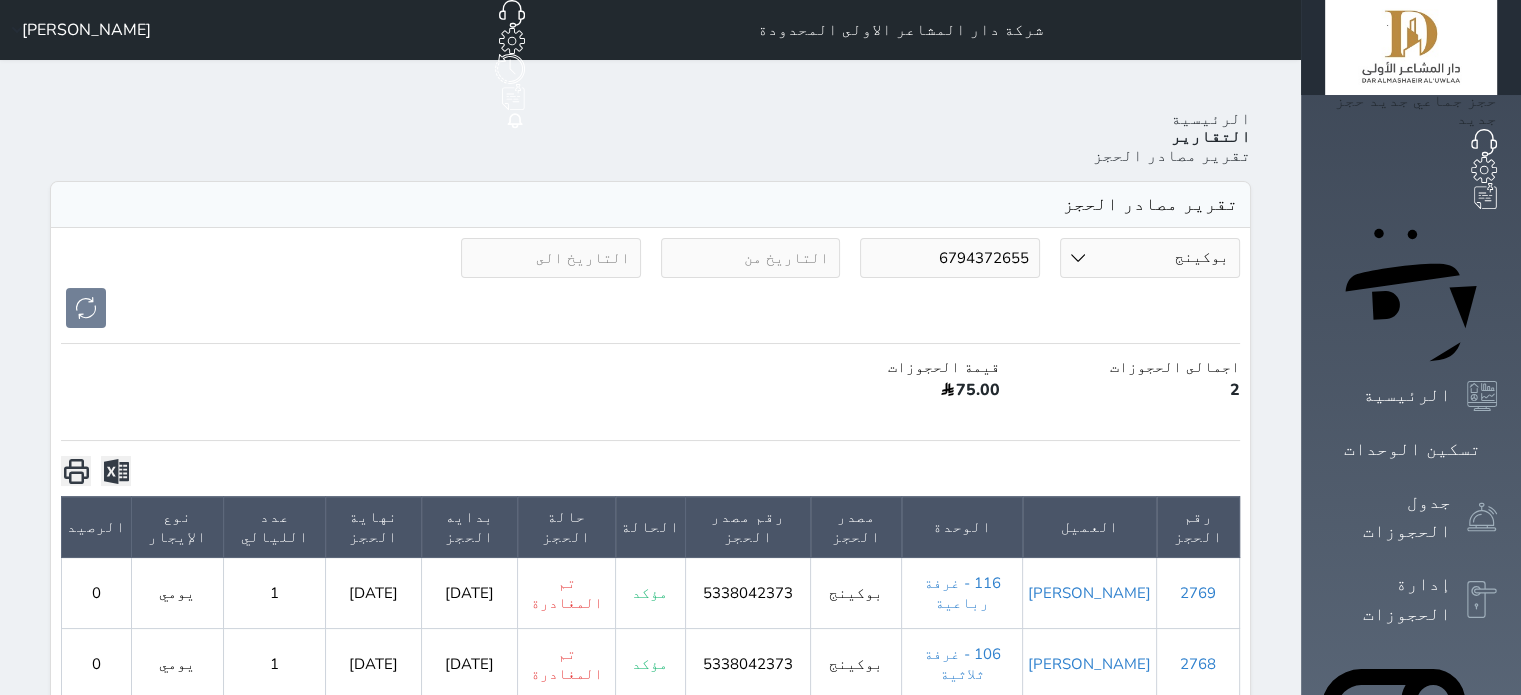 click at bounding box center [650, 308] 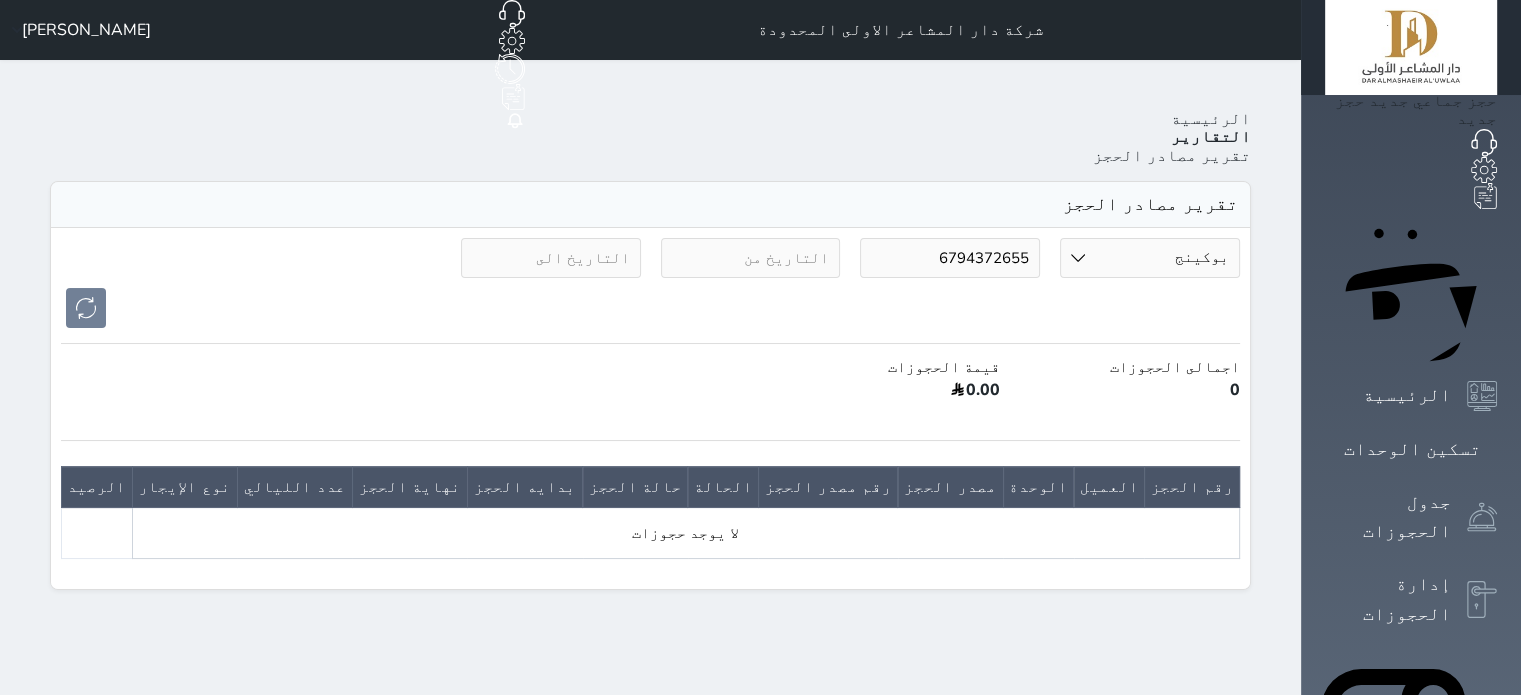 click on "مصدر الحجز   بوكينج الموقع الإلكتروني اكسبيديا استقبال مواقع التواصل الإجتماعي اخرى المسافر اويو   6794372655" at bounding box center [650, 283] 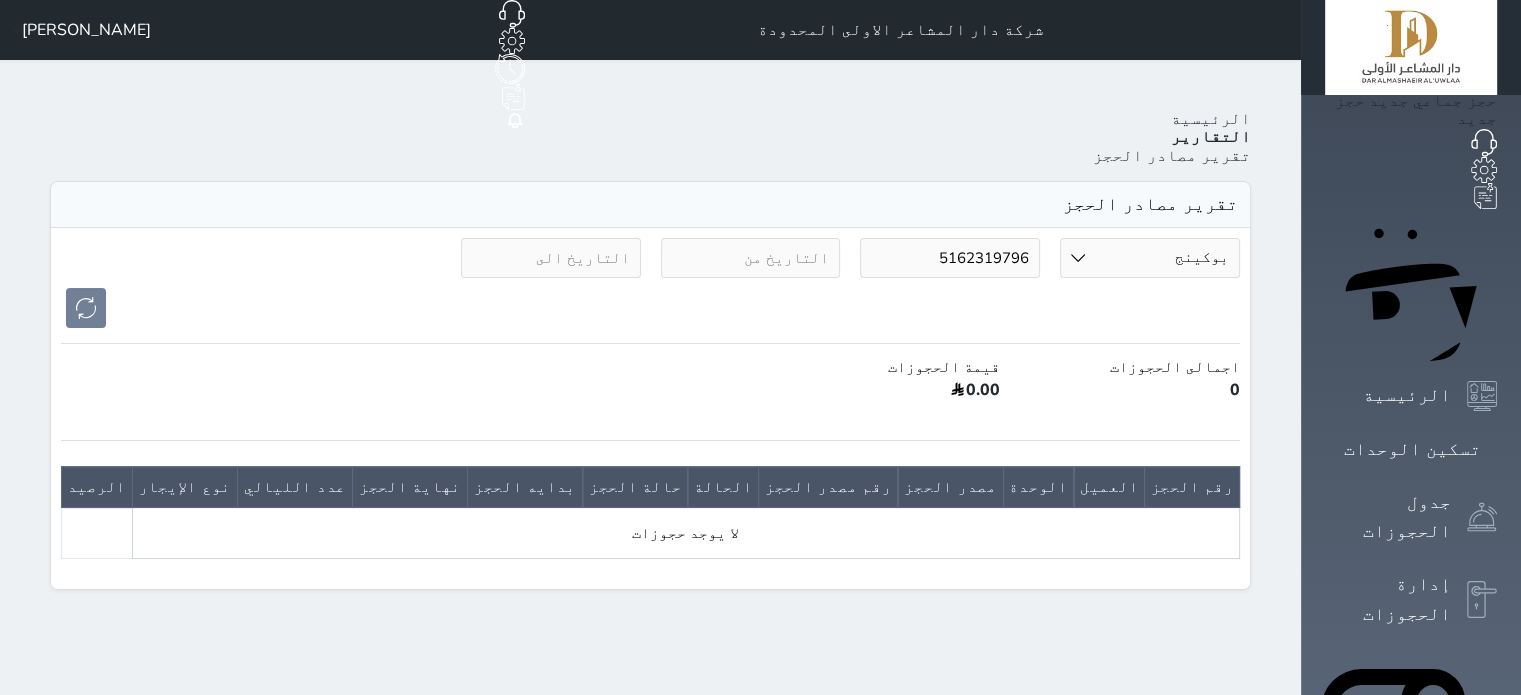 click on "قيمة الحجوزات" at bounding box center (890, 367) 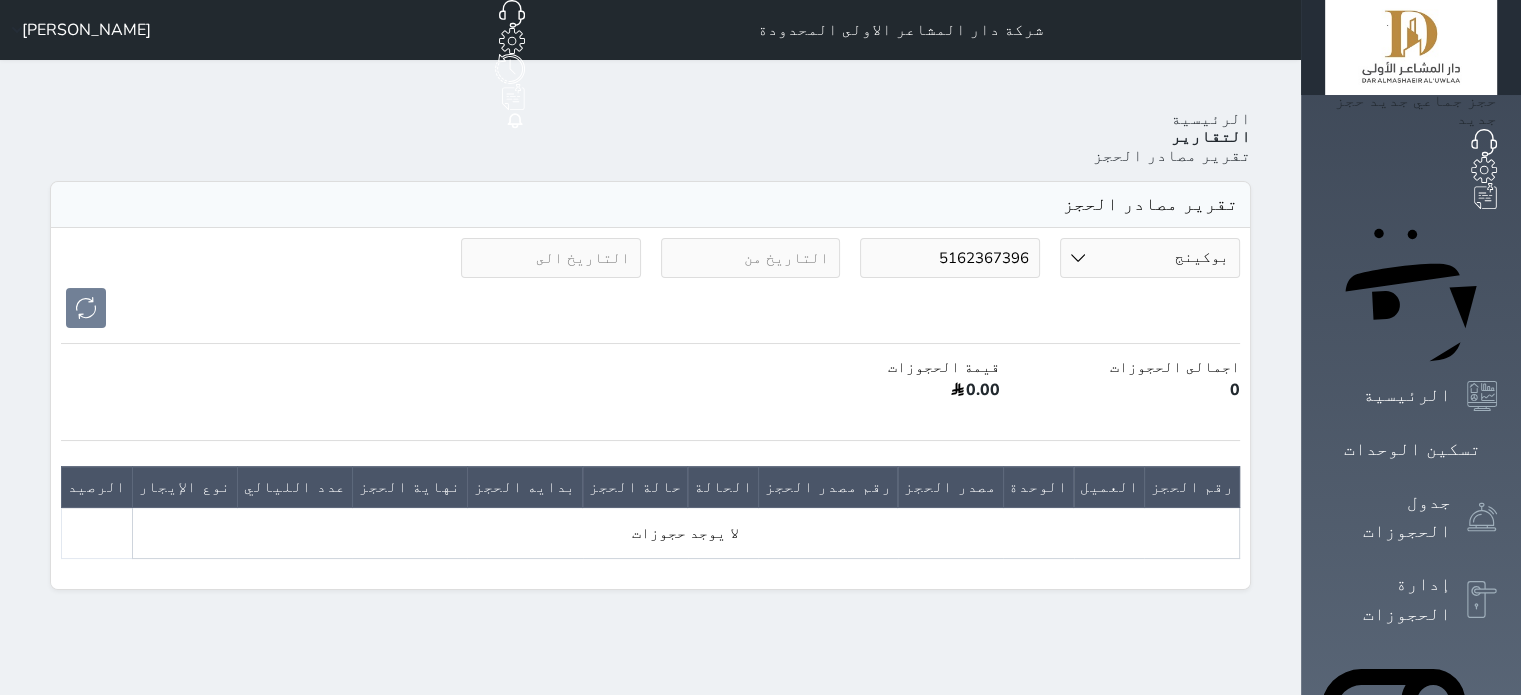 type on "5162367396" 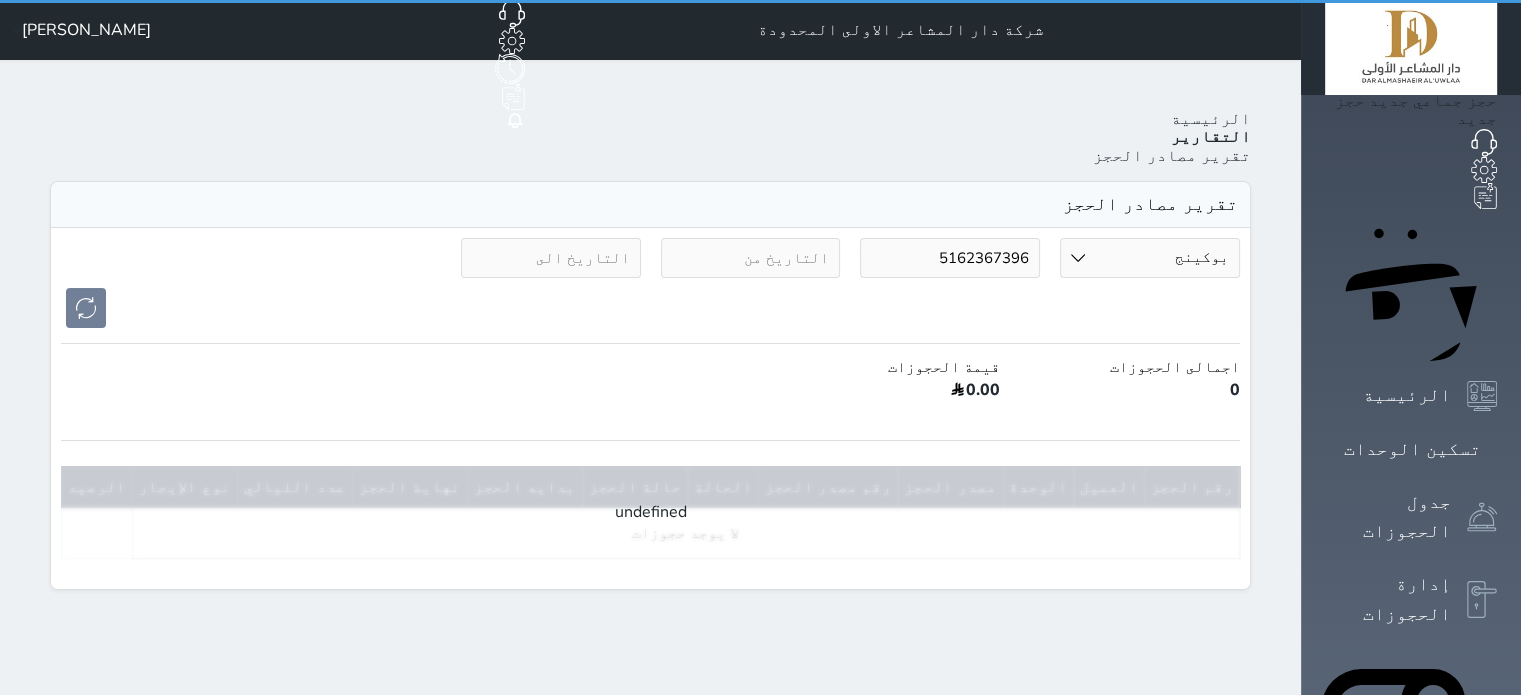click on "مصدر الحجز   بوكينج الموقع الإلكتروني اكسبيديا استقبال مواقع التواصل الإجتماعي اخرى المسافر اويو   5162367396           undefined   اجمالى الحجوزات   0   قيمة الحجوزات   0.00        undefined   رقم الحجز   العميل   الوحدة   مصدر الحجز   رقم مصدر الحجز   الحالة   حالة الحجز   بدايه الحجز   نهاية الحجز   عدد الليالي   نوع الإيجار   الرصيد   لا يوجد حجوزات" at bounding box center [650, 408] 